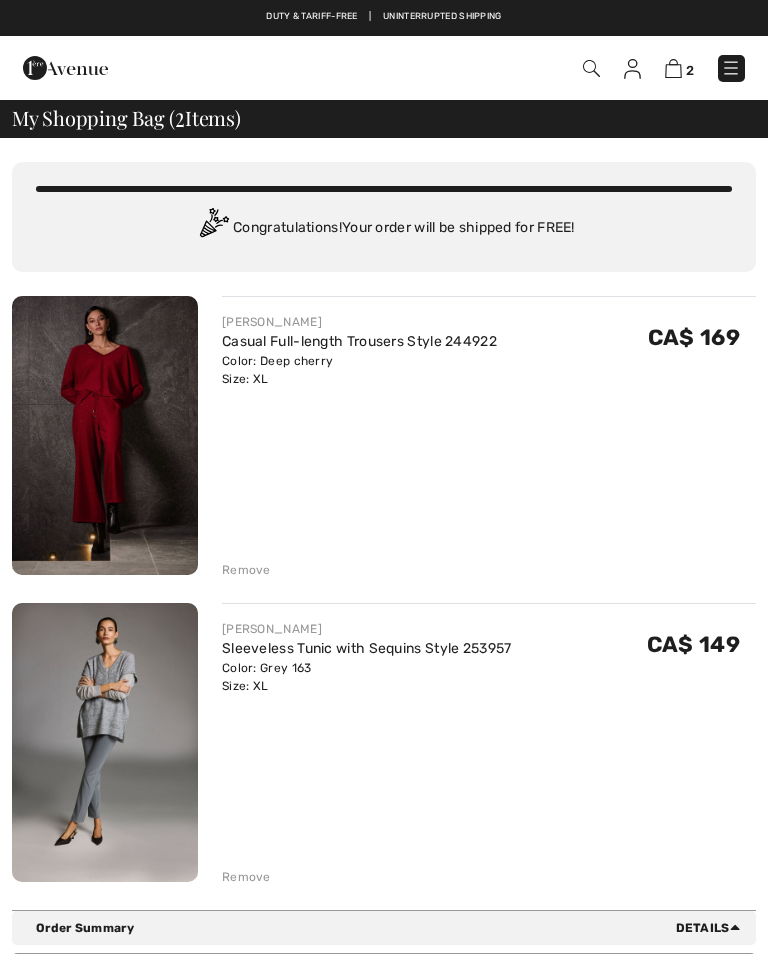 scroll, scrollTop: 0, scrollLeft: 0, axis: both 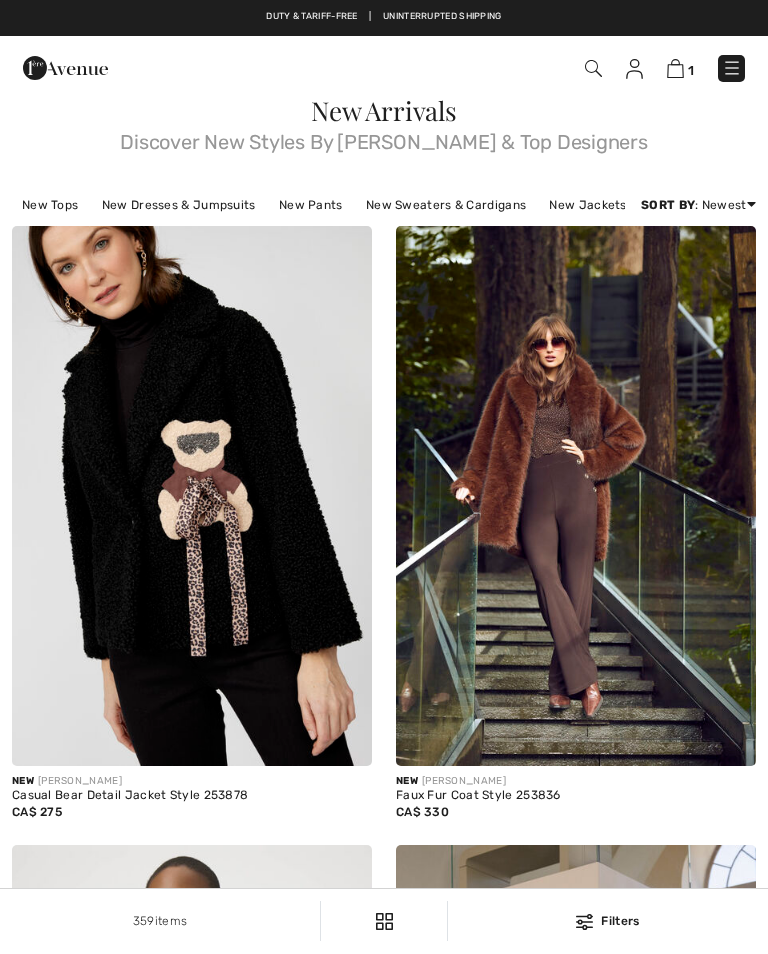 checkbox on "true" 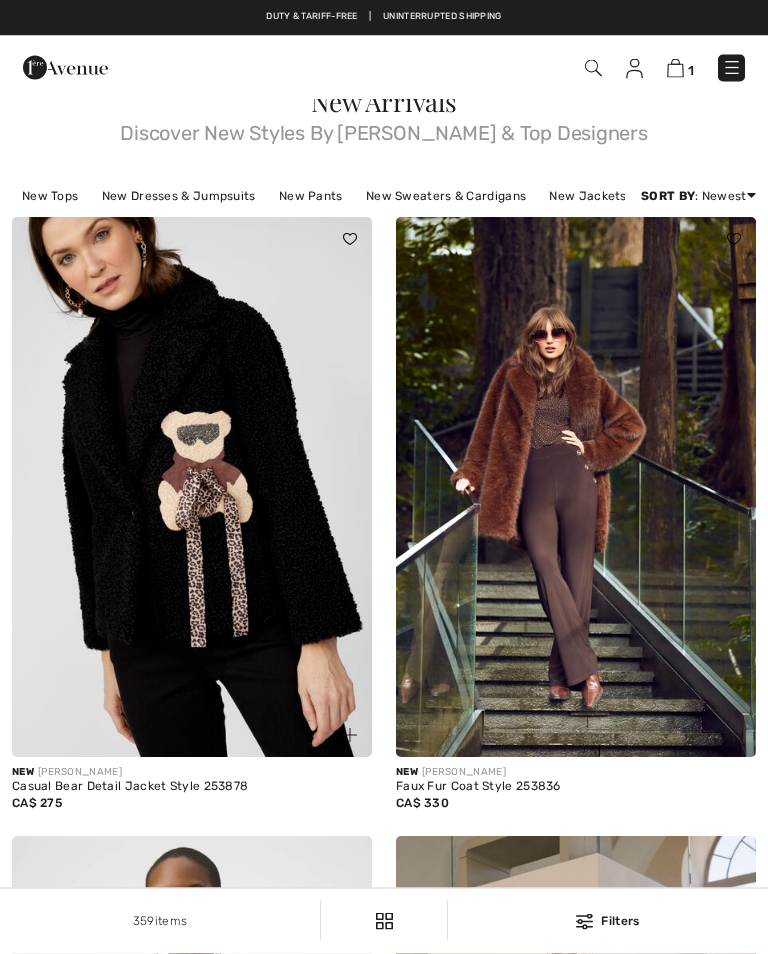 scroll, scrollTop: 22, scrollLeft: 0, axis: vertical 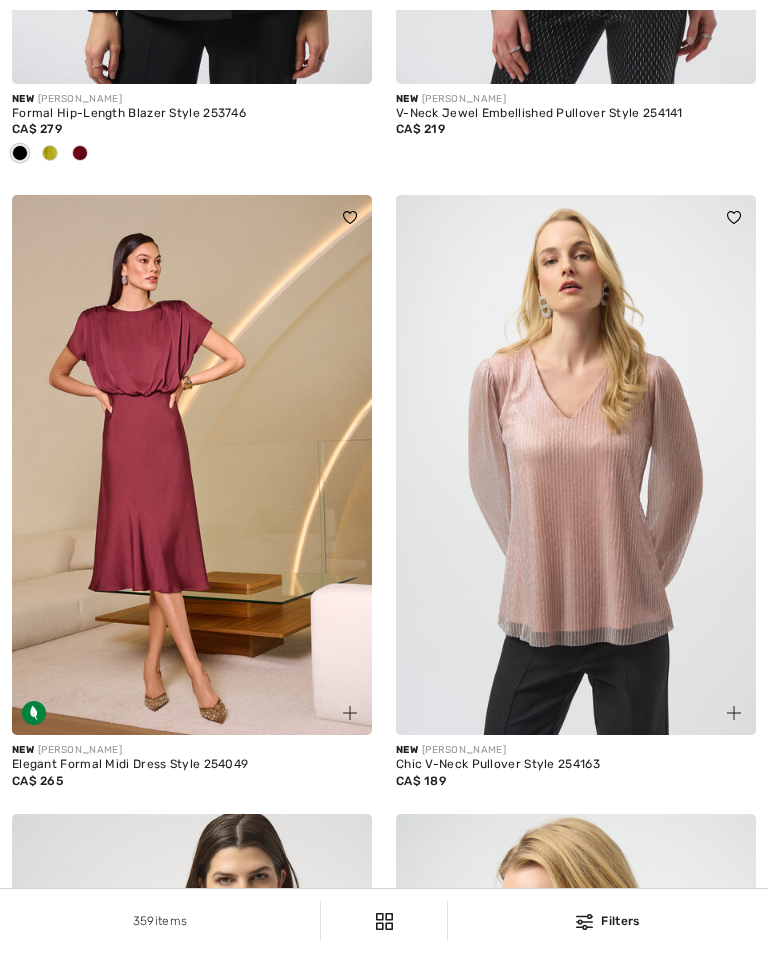 click at bounding box center (576, 465) 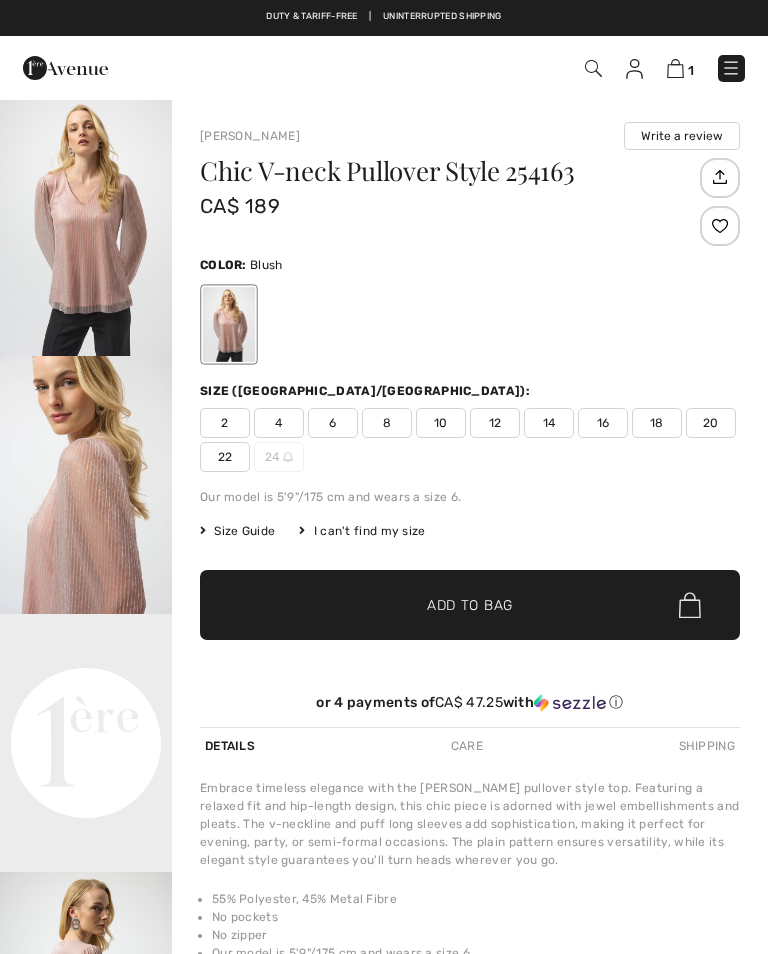 scroll, scrollTop: 0, scrollLeft: 0, axis: both 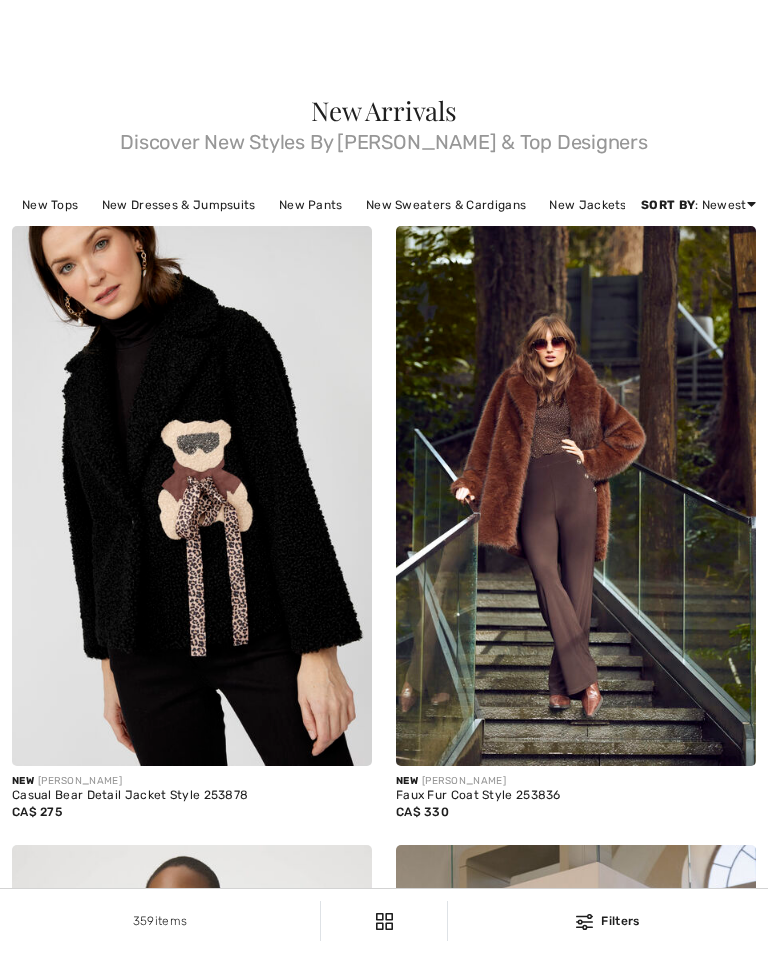 checkbox on "true" 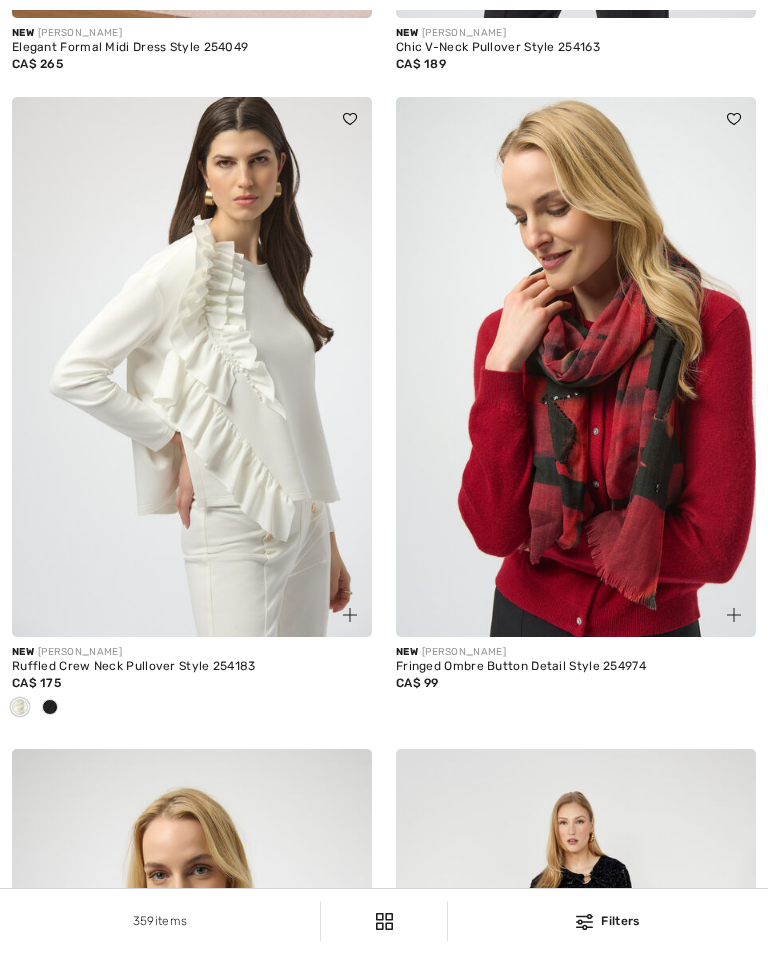 scroll, scrollTop: 2637, scrollLeft: 0, axis: vertical 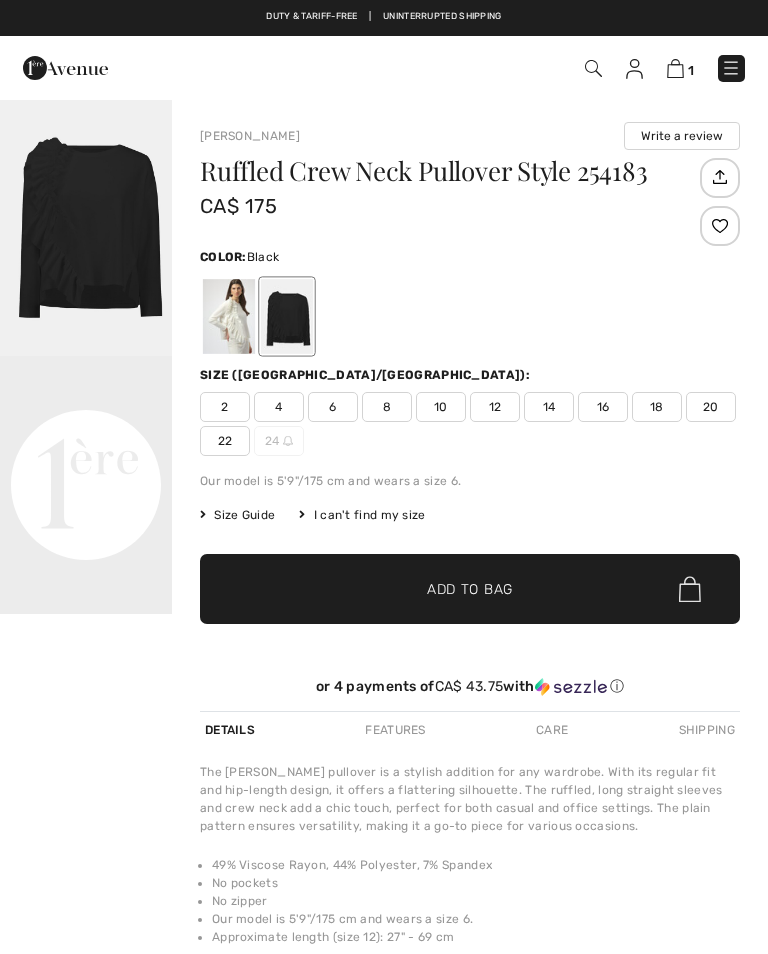checkbox on "true" 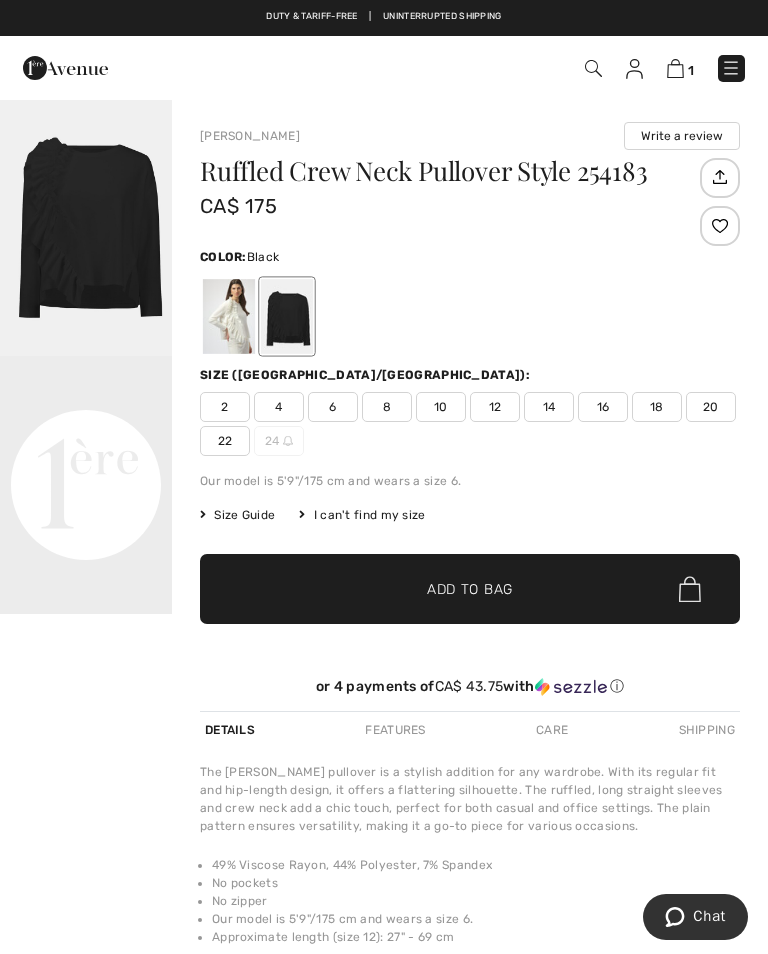 scroll, scrollTop: 0, scrollLeft: 0, axis: both 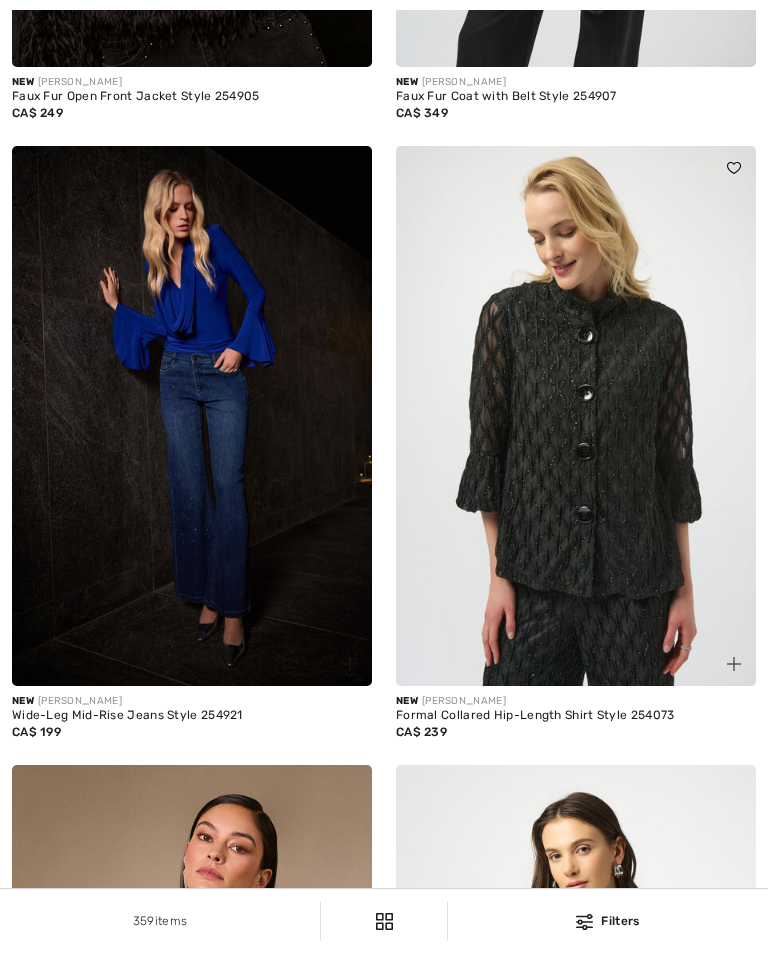 click at bounding box center [576, 416] 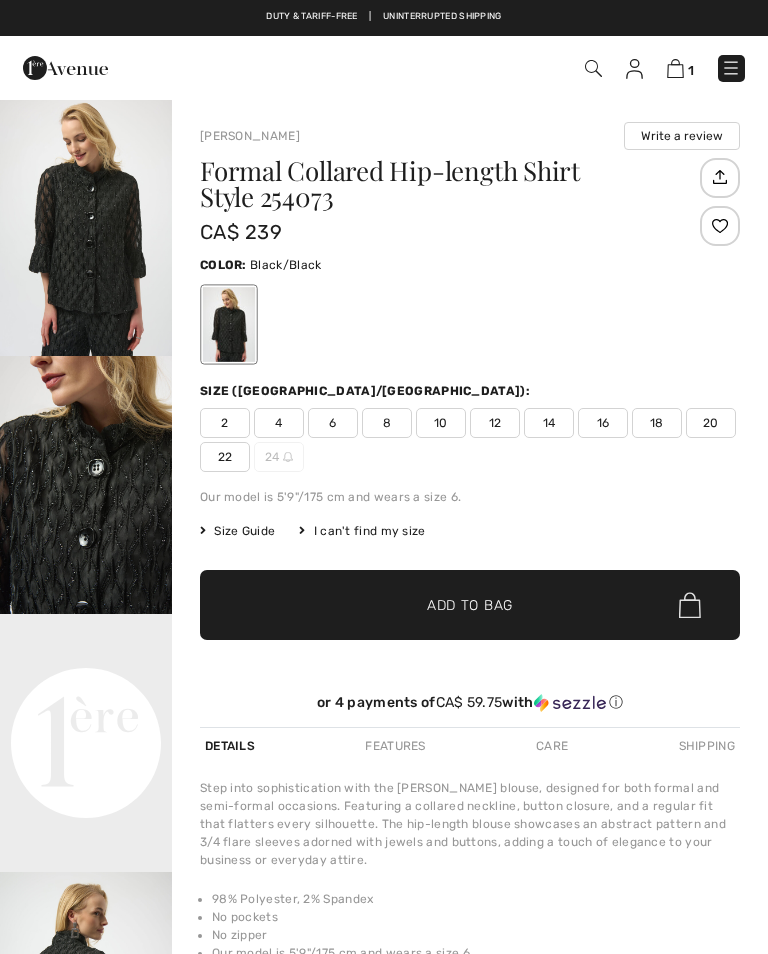 scroll, scrollTop: 0, scrollLeft: 0, axis: both 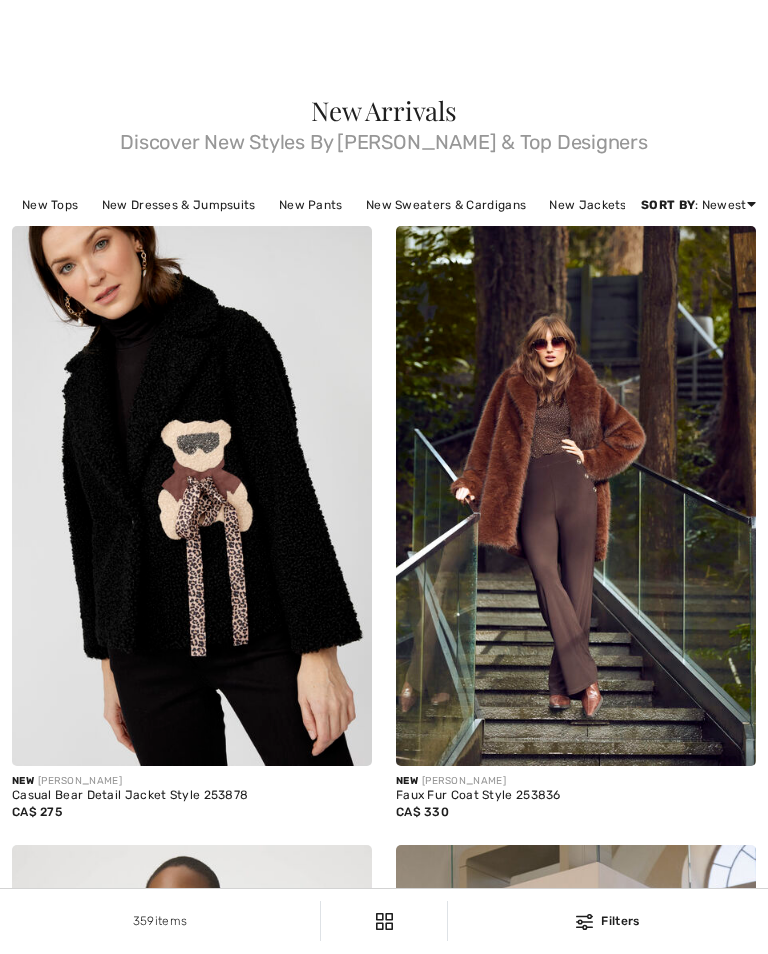 checkbox on "true" 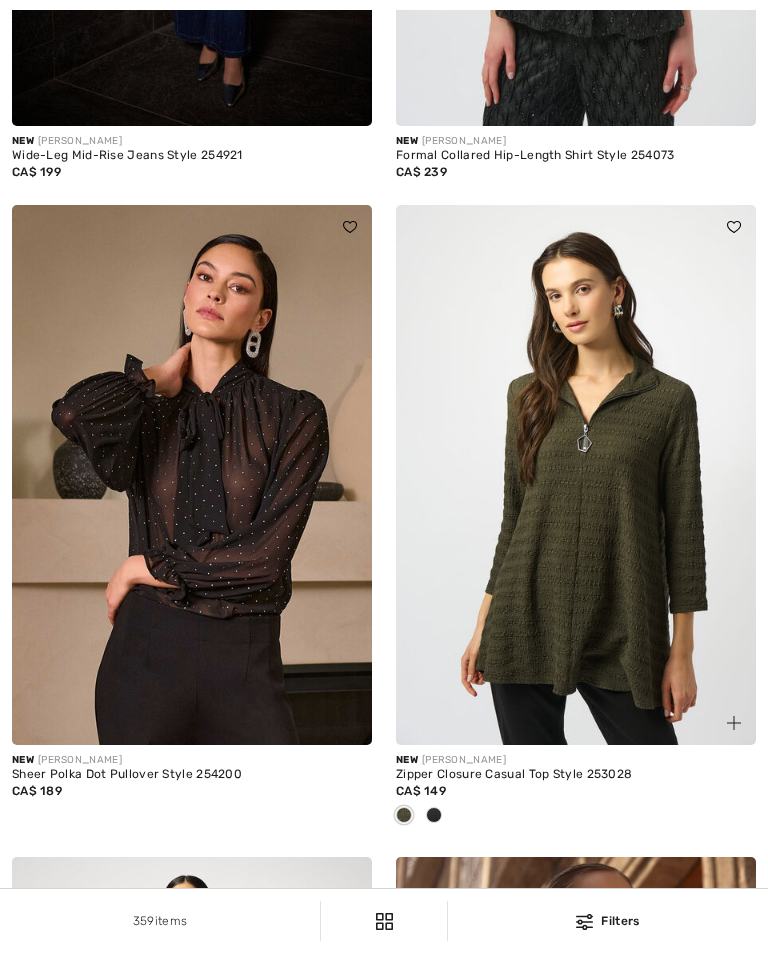 scroll, scrollTop: 5787, scrollLeft: 0, axis: vertical 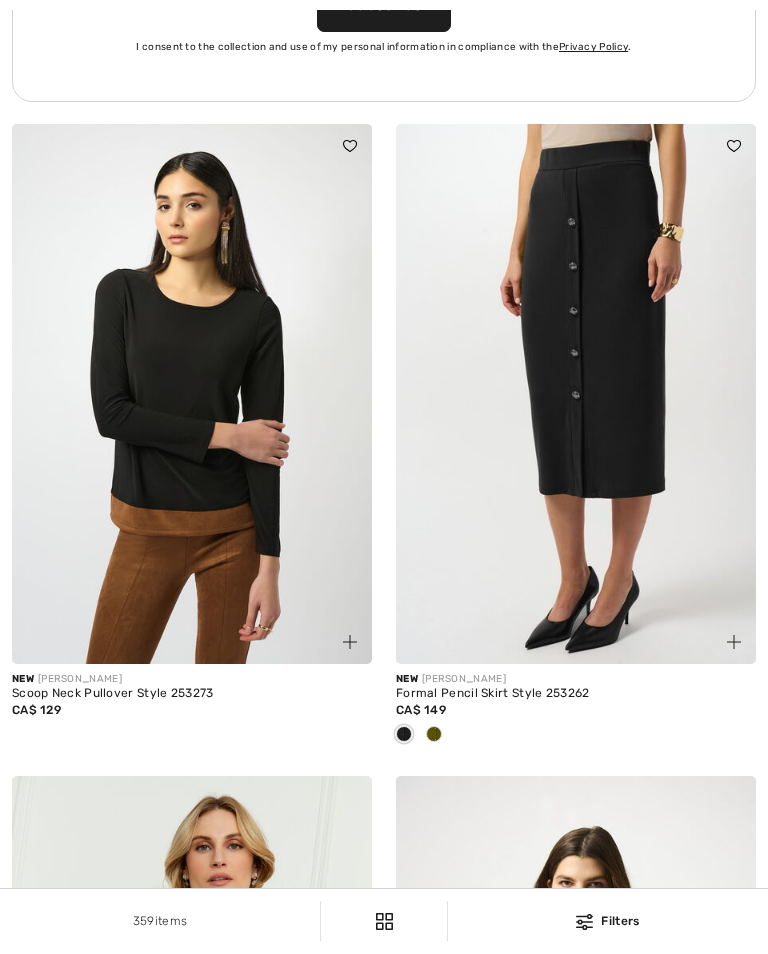 click at bounding box center (576, 394) 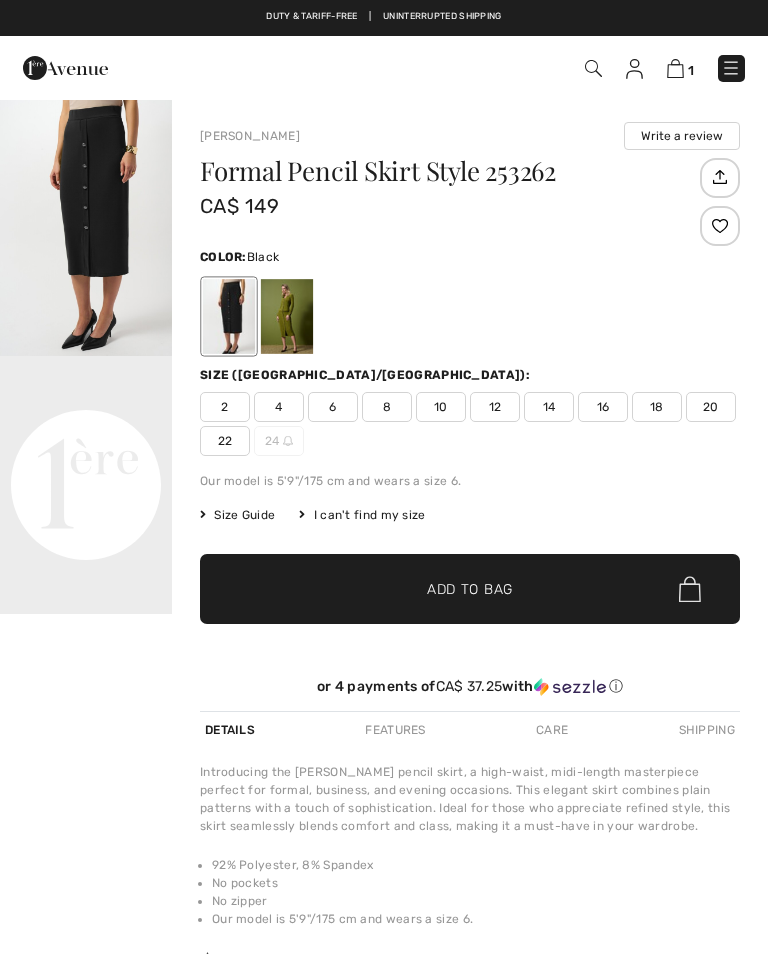 scroll, scrollTop: 0, scrollLeft: 0, axis: both 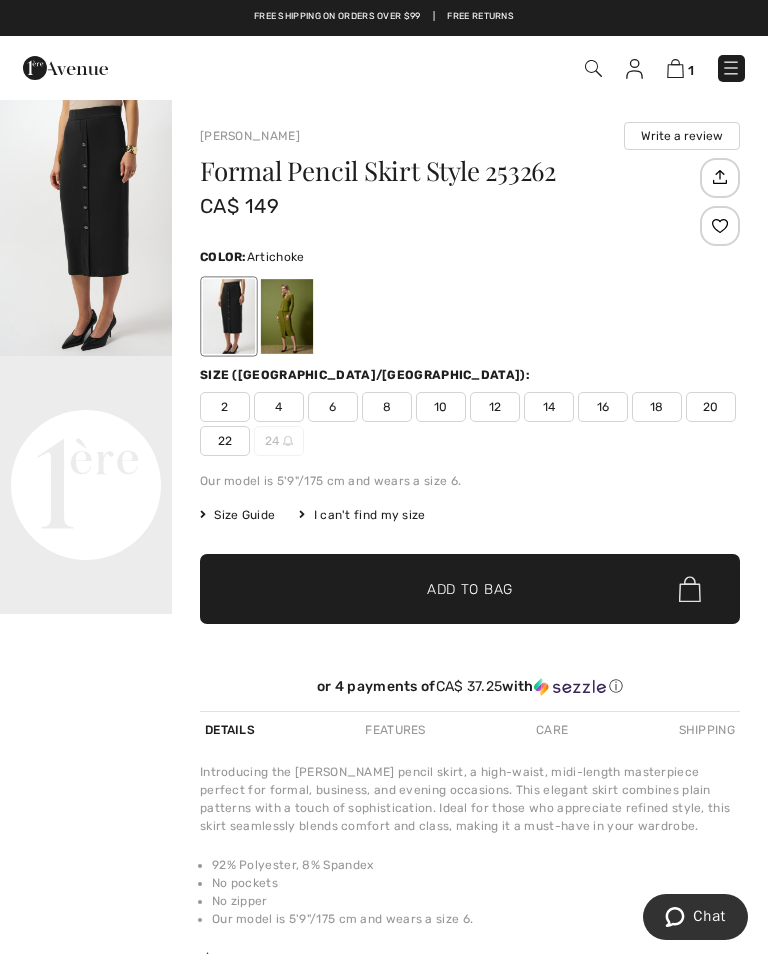 click at bounding box center [287, 316] 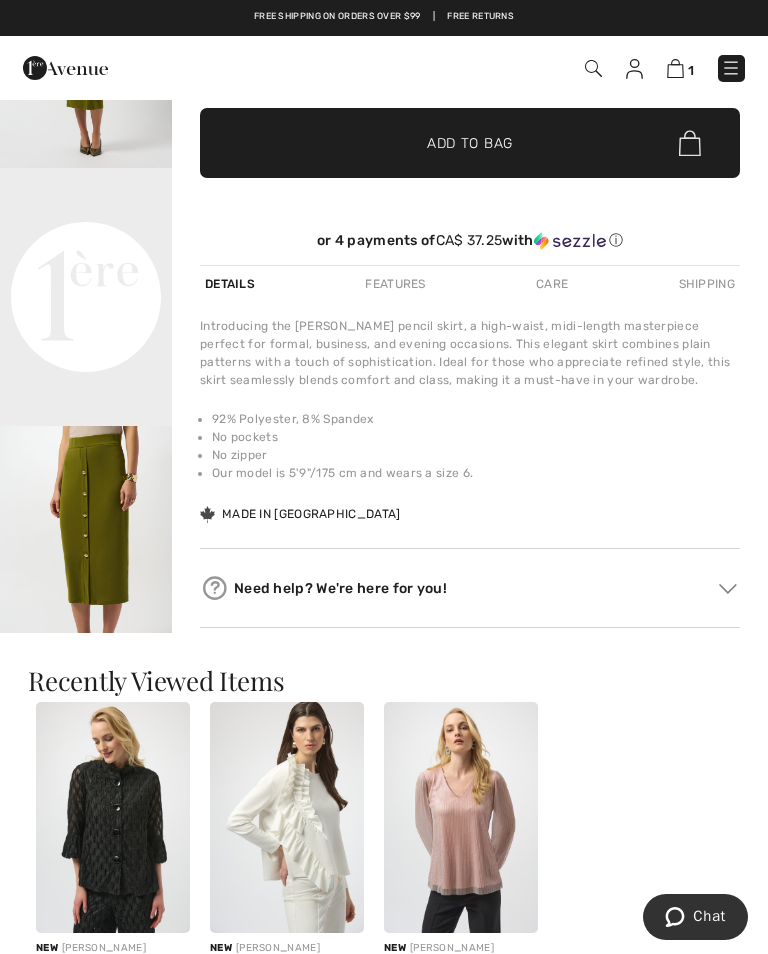 scroll, scrollTop: 424, scrollLeft: 0, axis: vertical 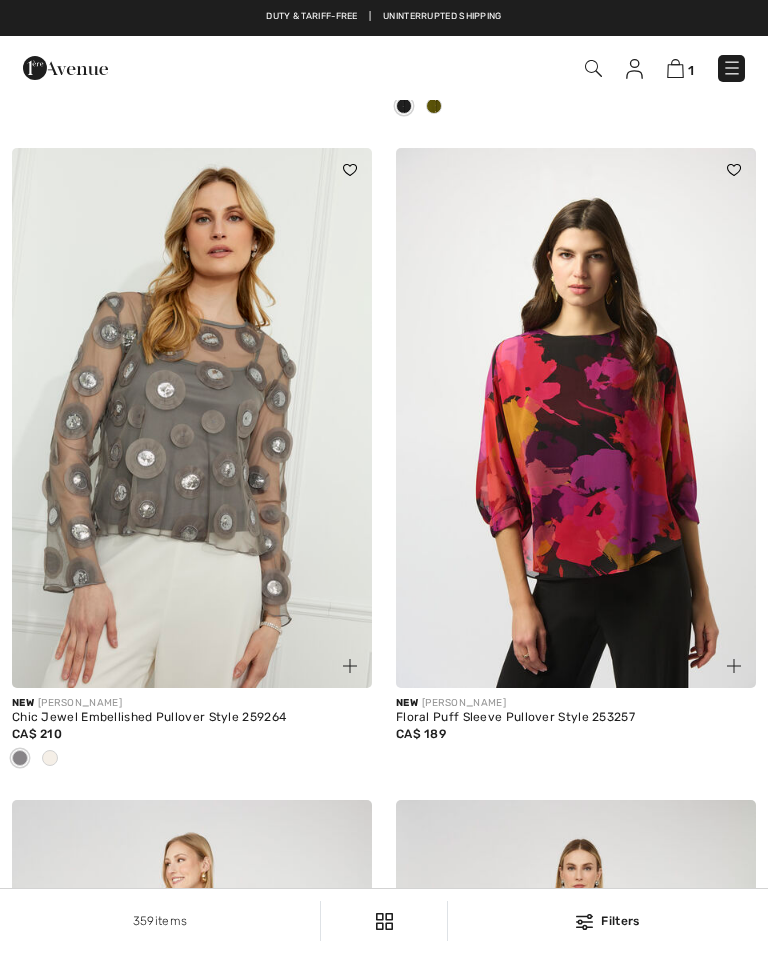 checkbox on "true" 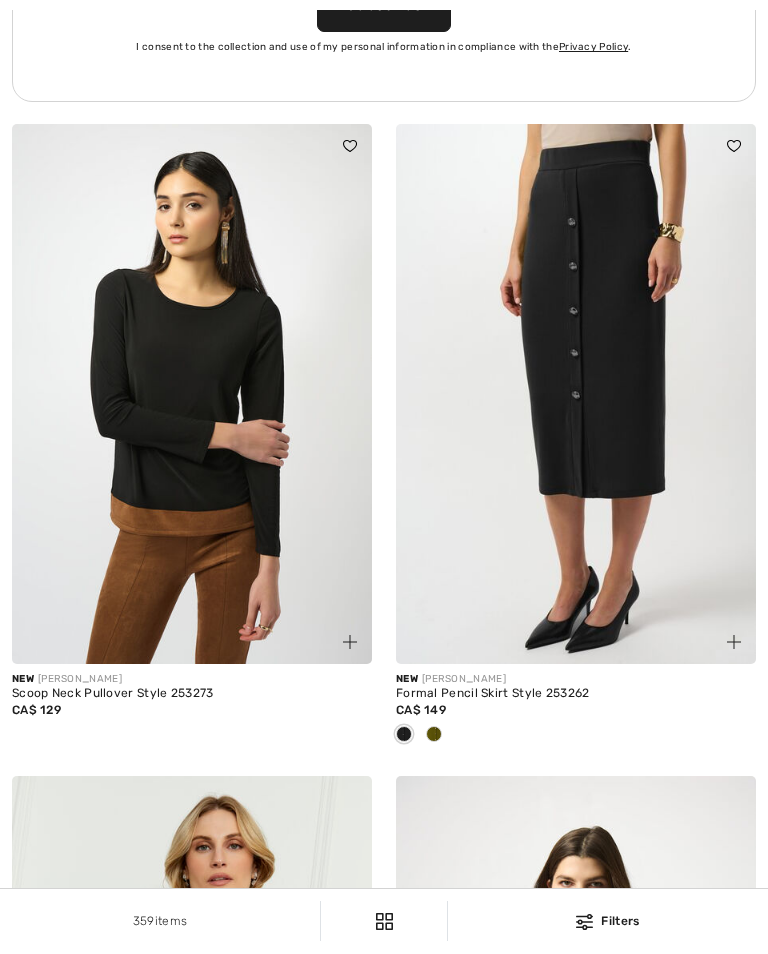 scroll, scrollTop: 8052, scrollLeft: 0, axis: vertical 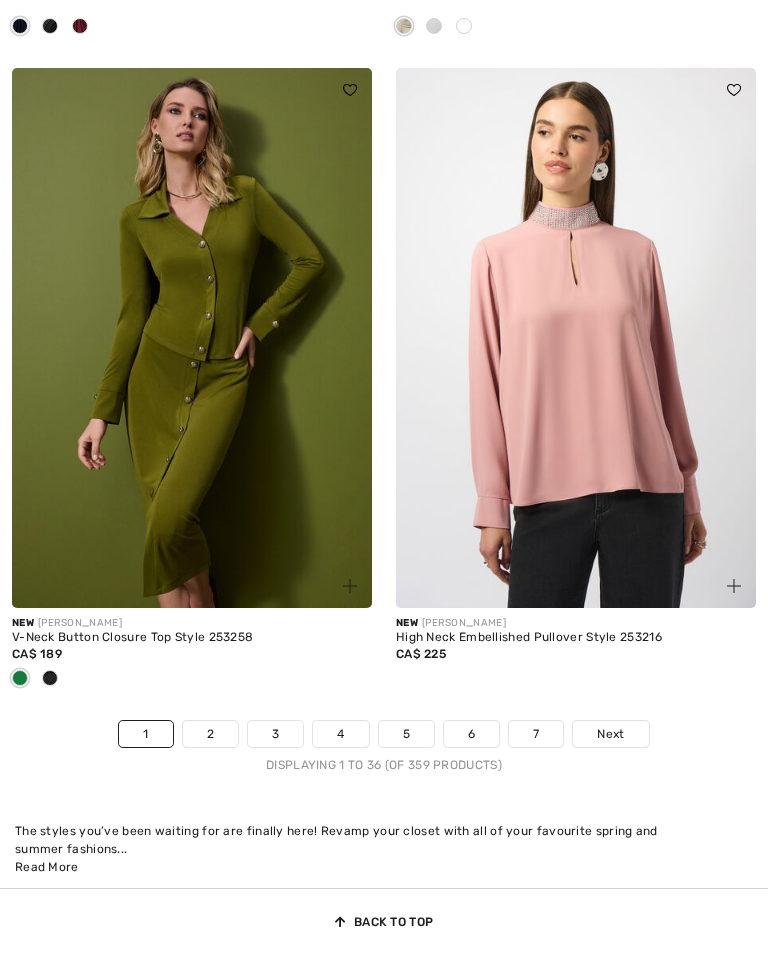 click on "2" at bounding box center (210, 734) 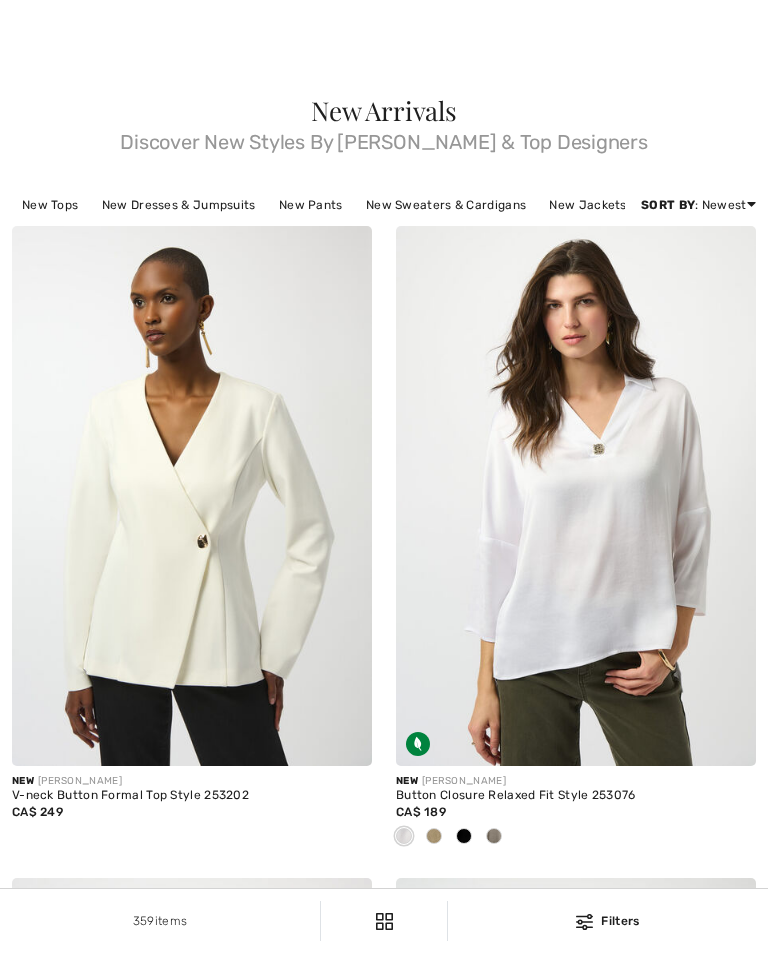 checkbox on "true" 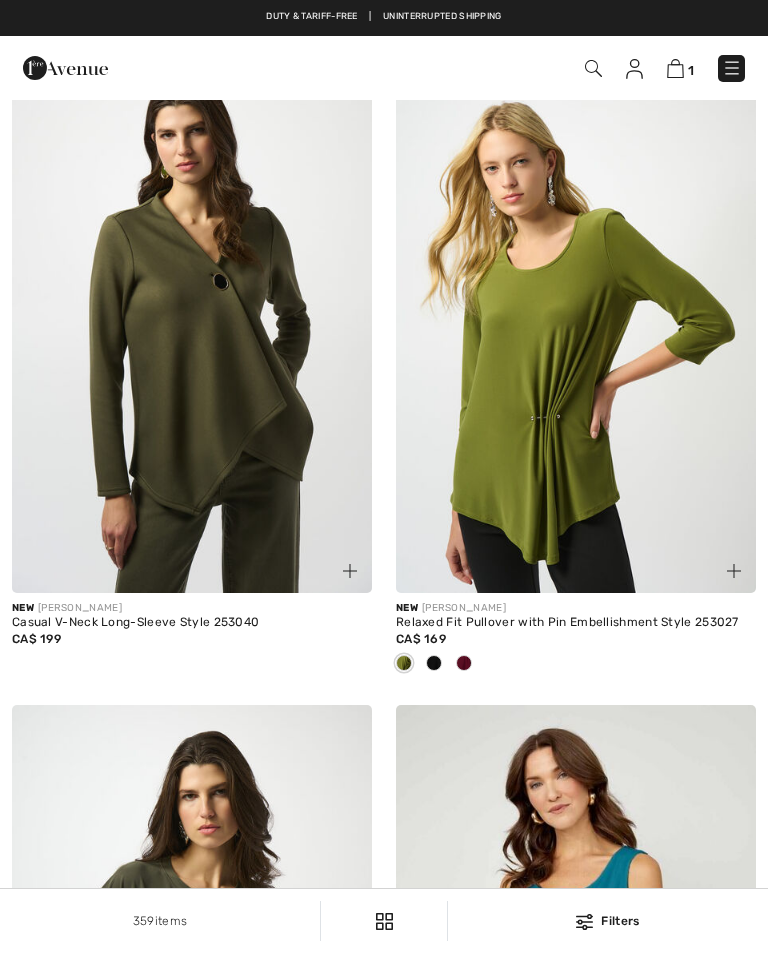 scroll, scrollTop: 759, scrollLeft: 0, axis: vertical 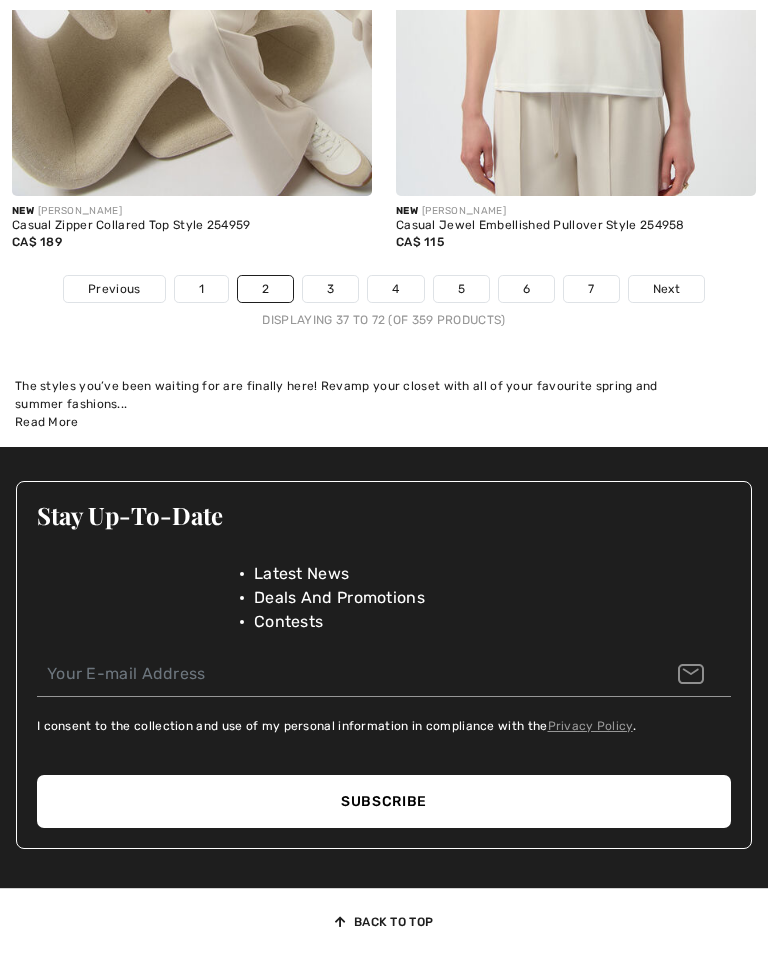 click on "3" at bounding box center [330, 289] 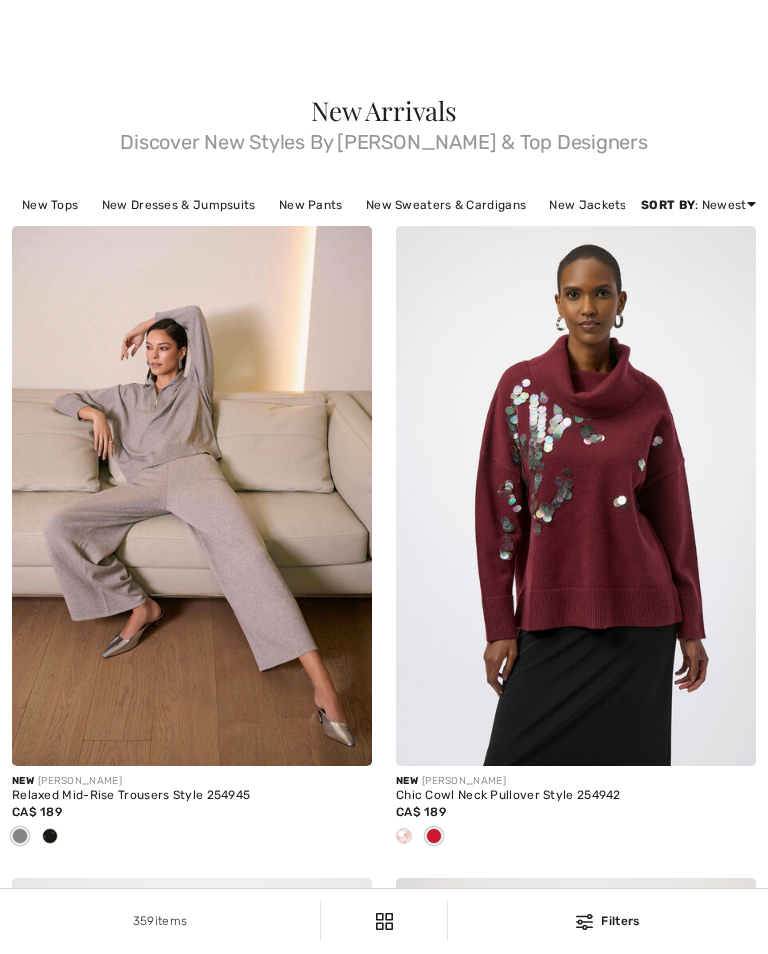 checkbox on "true" 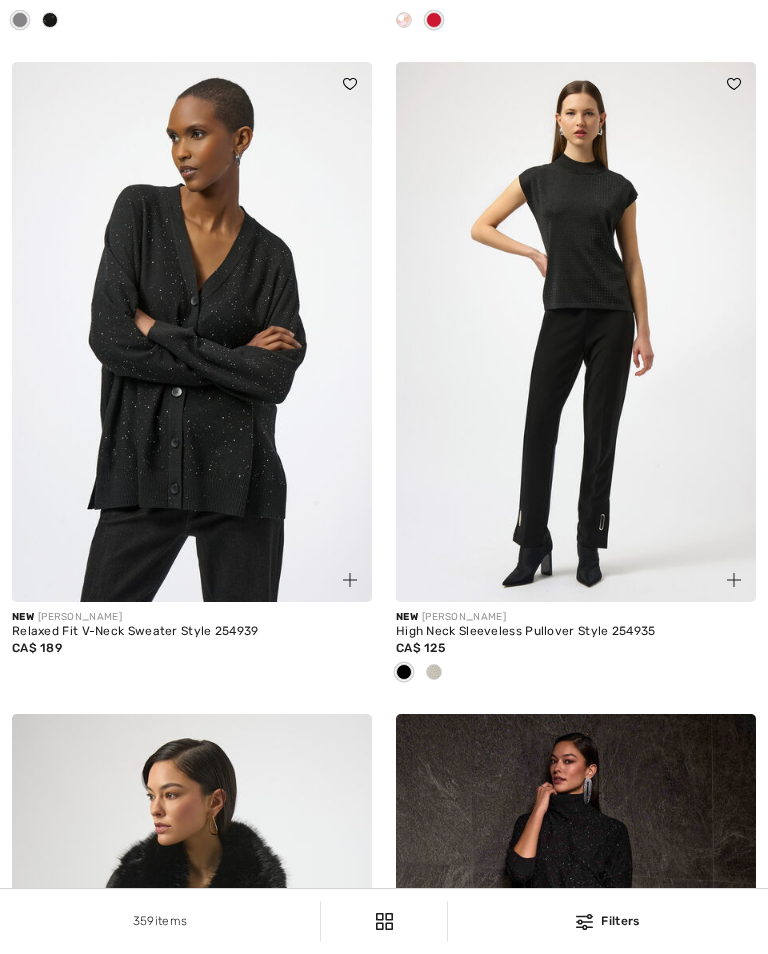 scroll, scrollTop: 973, scrollLeft: 0, axis: vertical 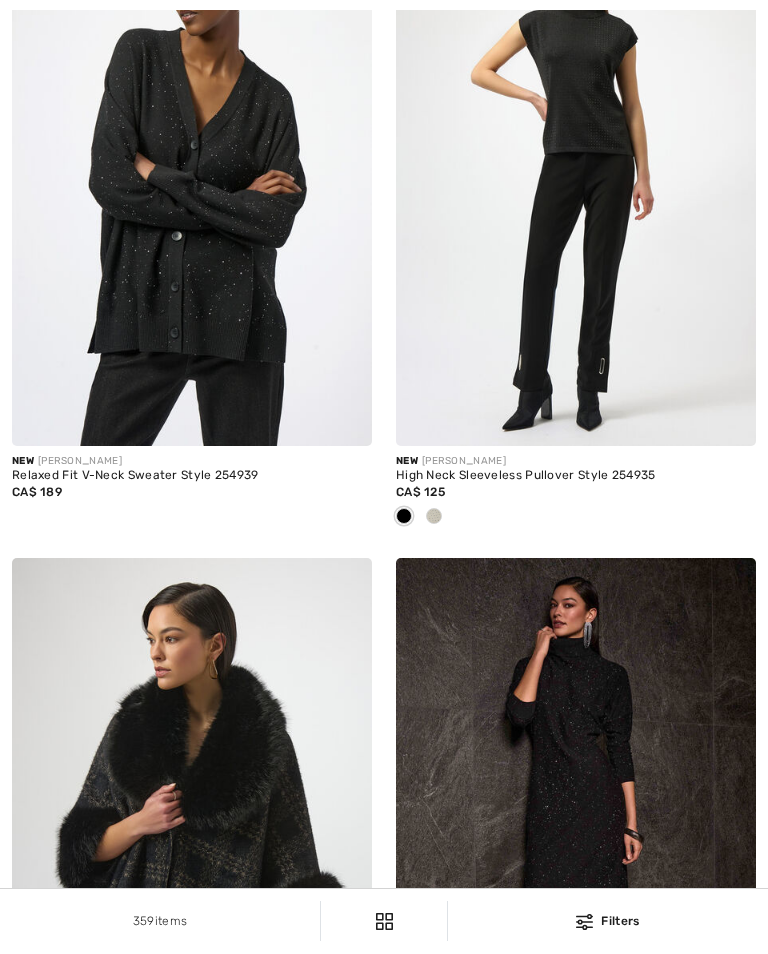 click on "Relaxed Fit V-Neck Sweater Style 254939" at bounding box center (192, 476) 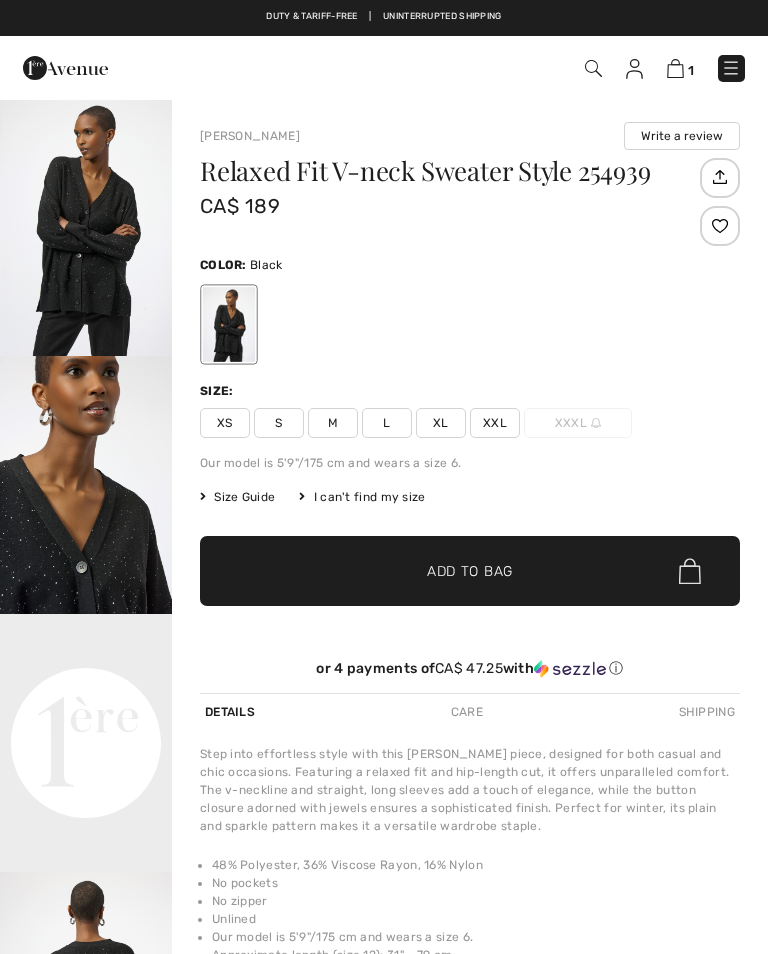 scroll, scrollTop: 292, scrollLeft: 0, axis: vertical 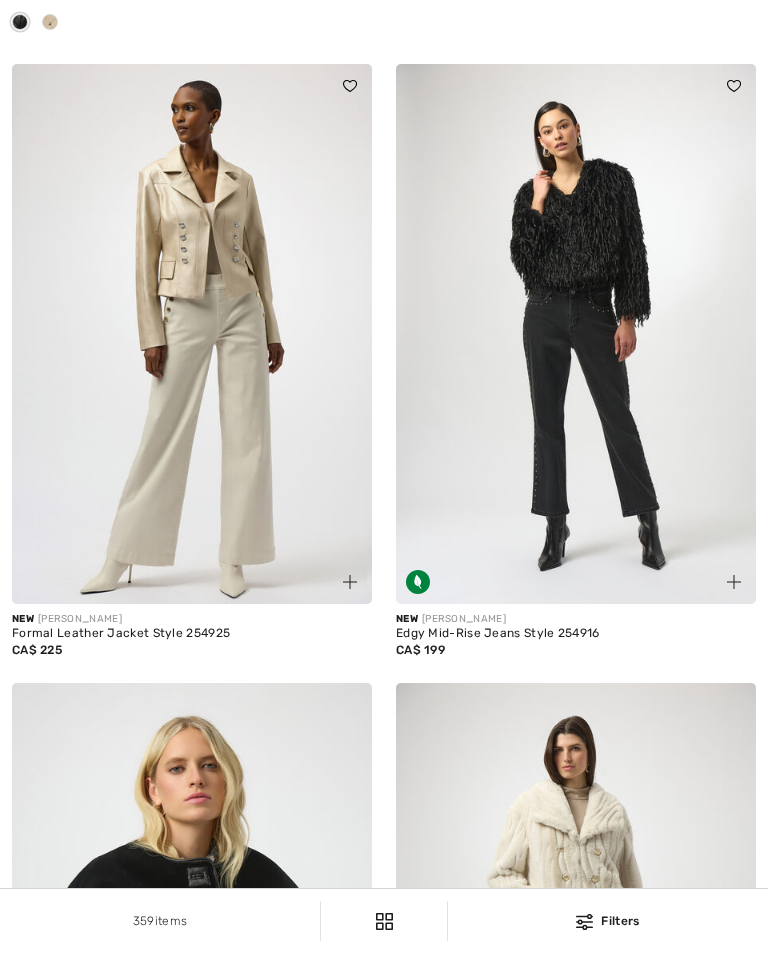 click at bounding box center [576, 334] 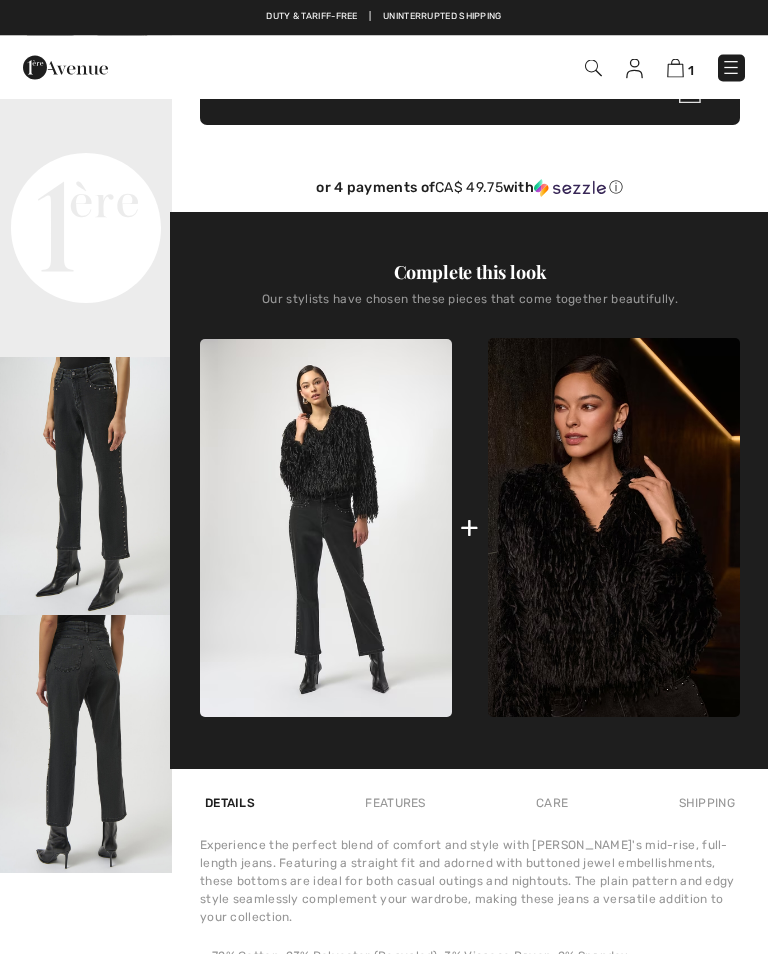 checkbox on "true" 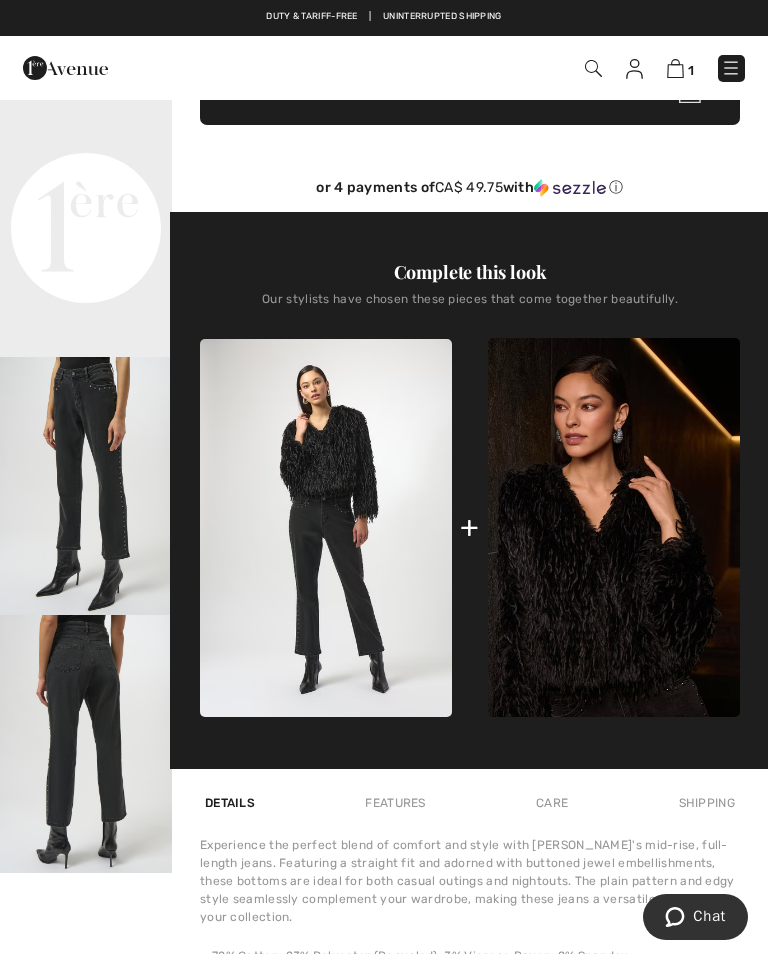 scroll, scrollTop: 0, scrollLeft: 0, axis: both 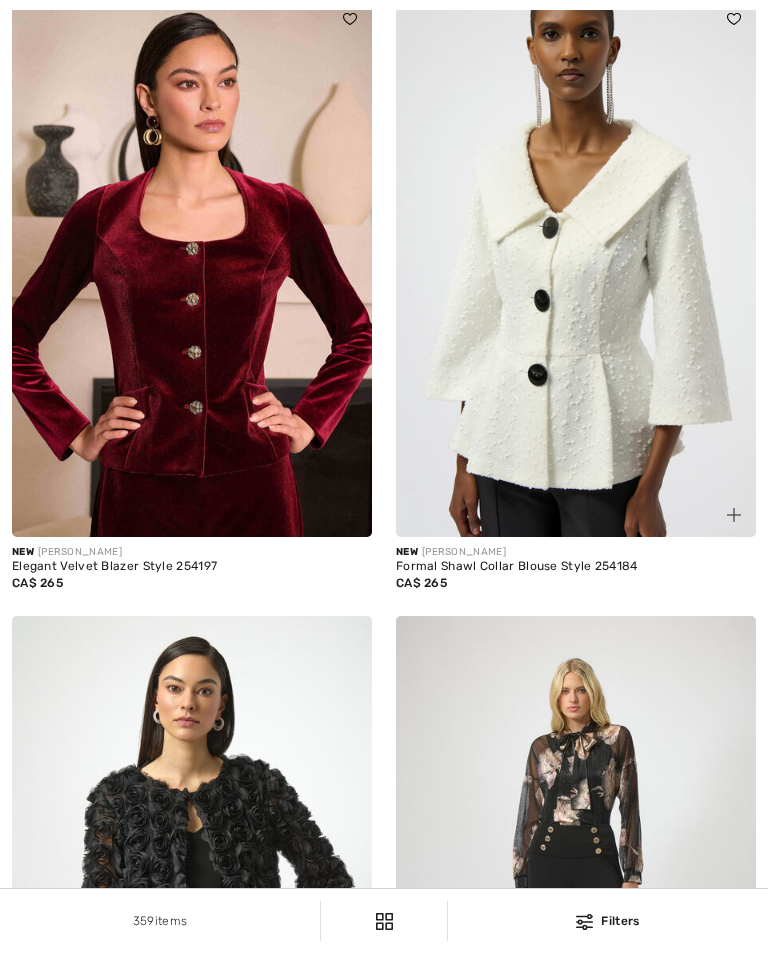 click on "Elegant Velvet Blazer Style 254197" at bounding box center [192, 567] 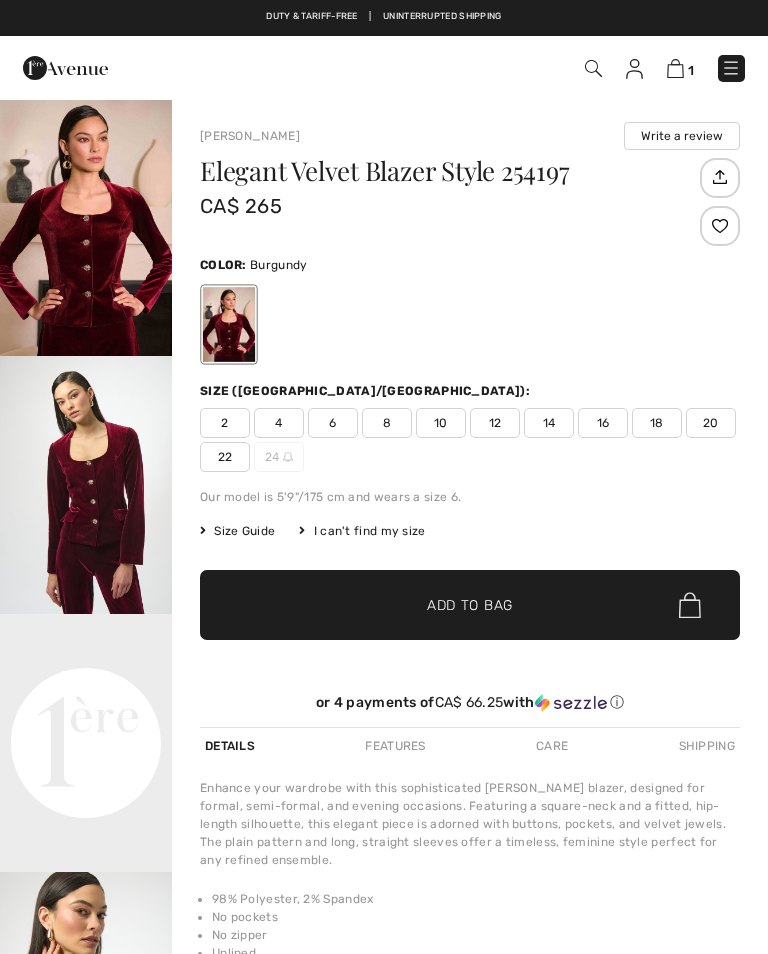scroll, scrollTop: 0, scrollLeft: 0, axis: both 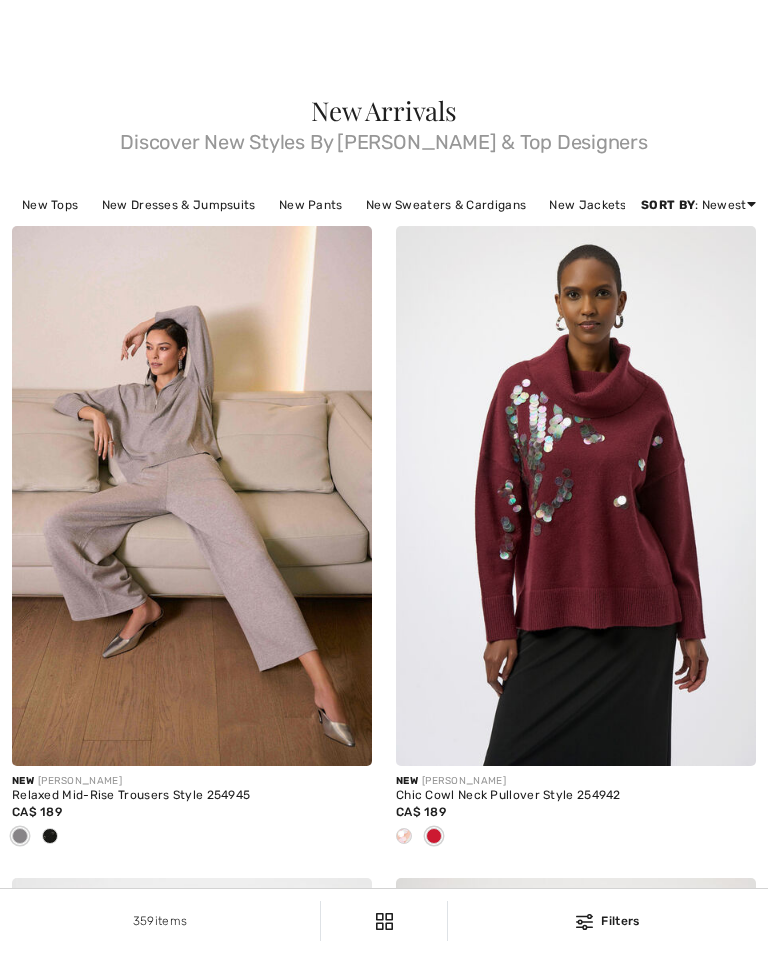 checkbox on "true" 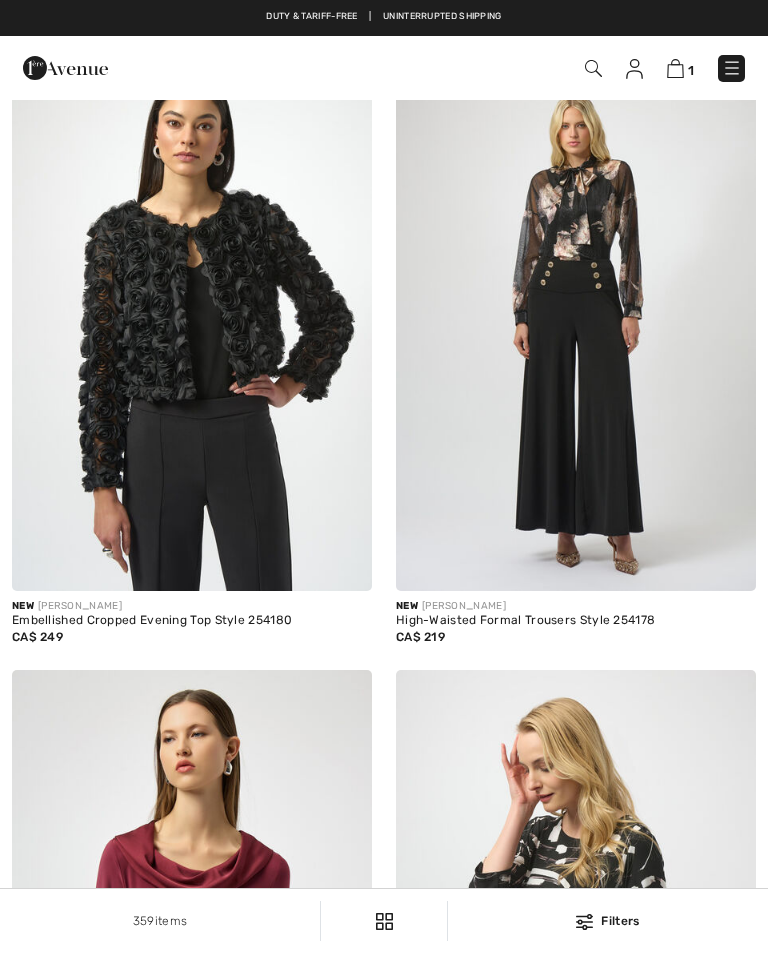 scroll, scrollTop: 8311, scrollLeft: 0, axis: vertical 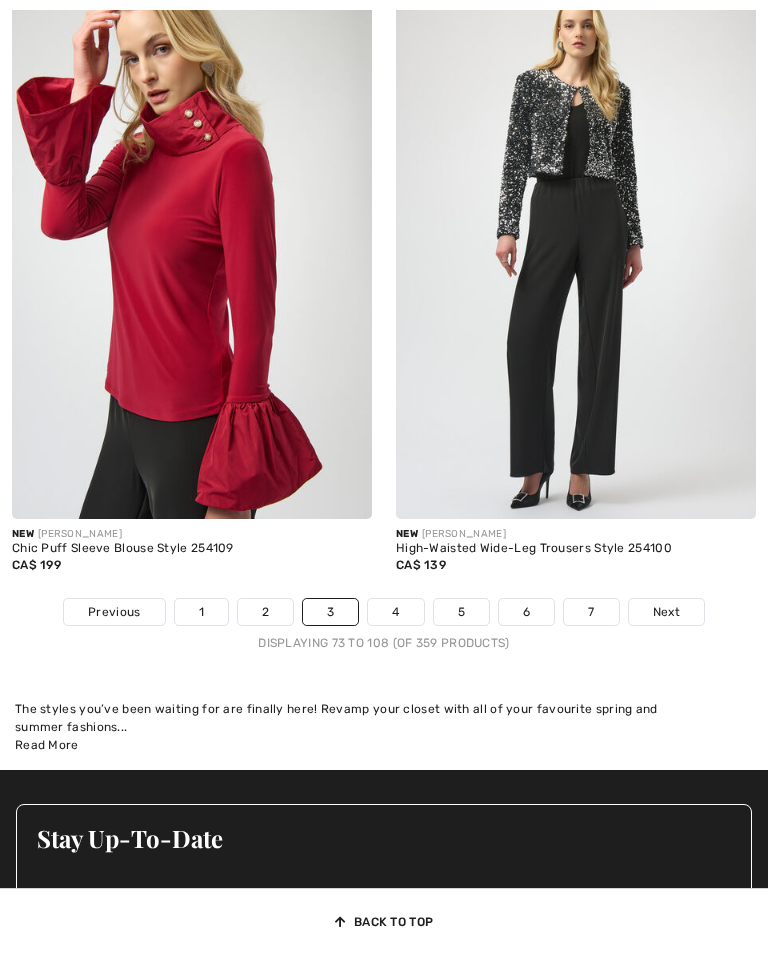 click on "4" at bounding box center (395, 612) 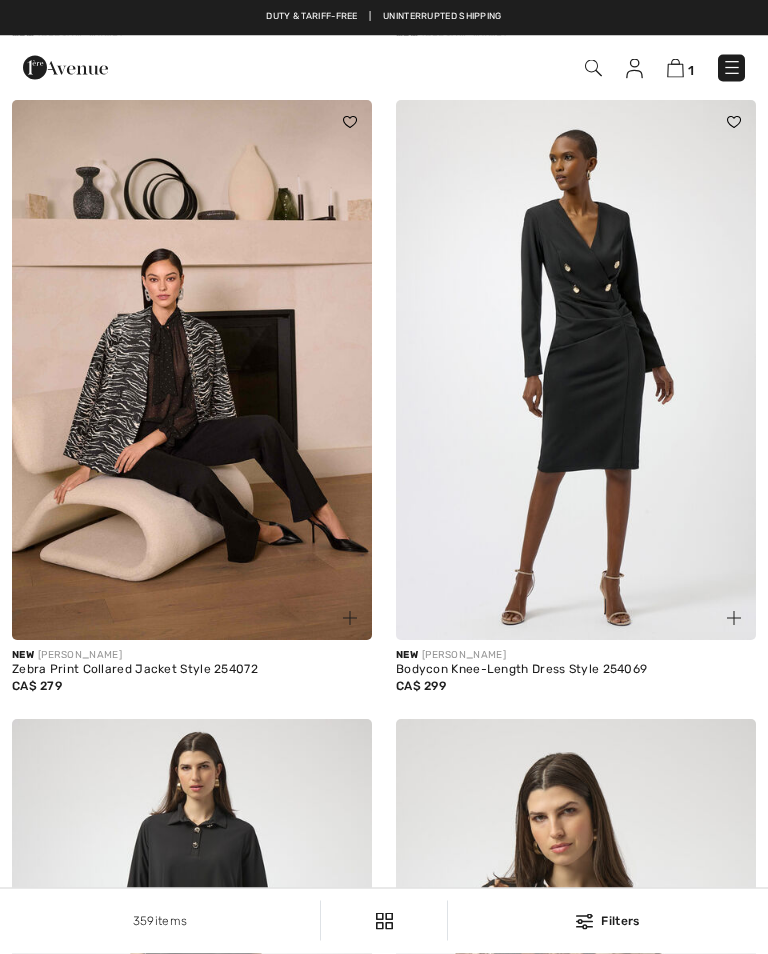 checkbox on "true" 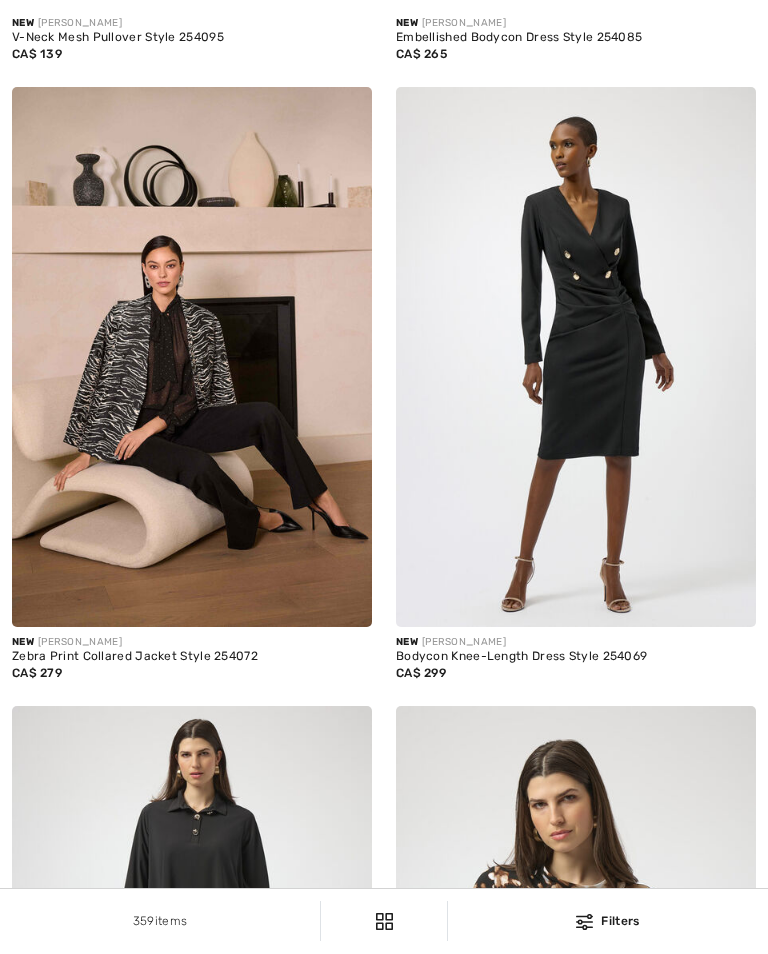scroll, scrollTop: 0, scrollLeft: 0, axis: both 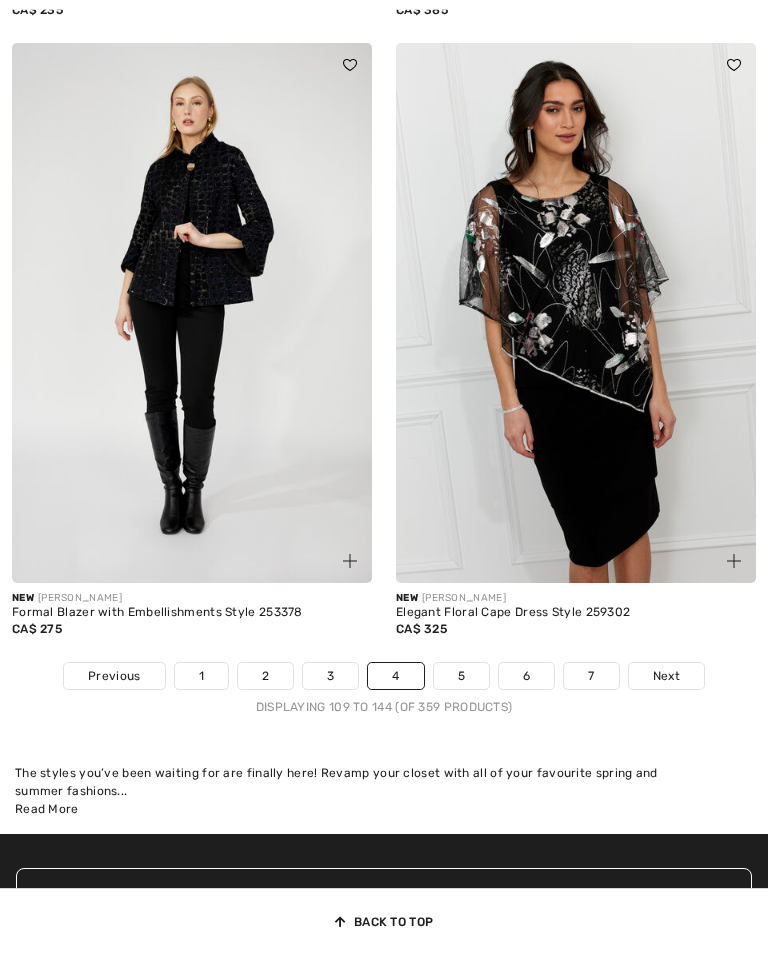 click on "5" at bounding box center (461, 676) 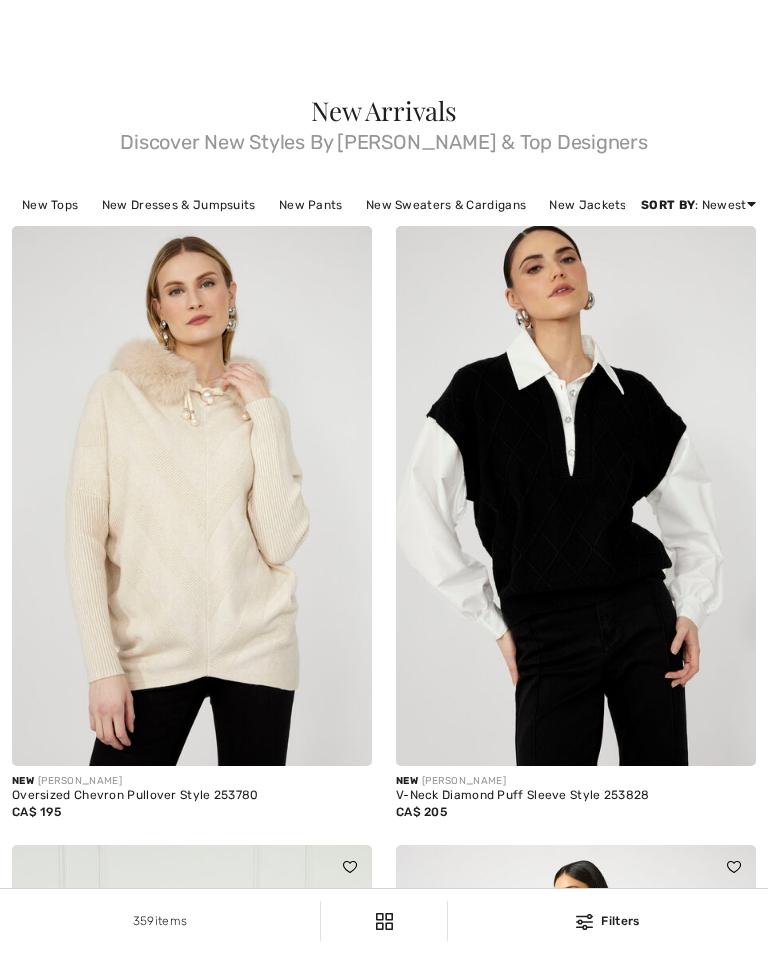 checkbox on "true" 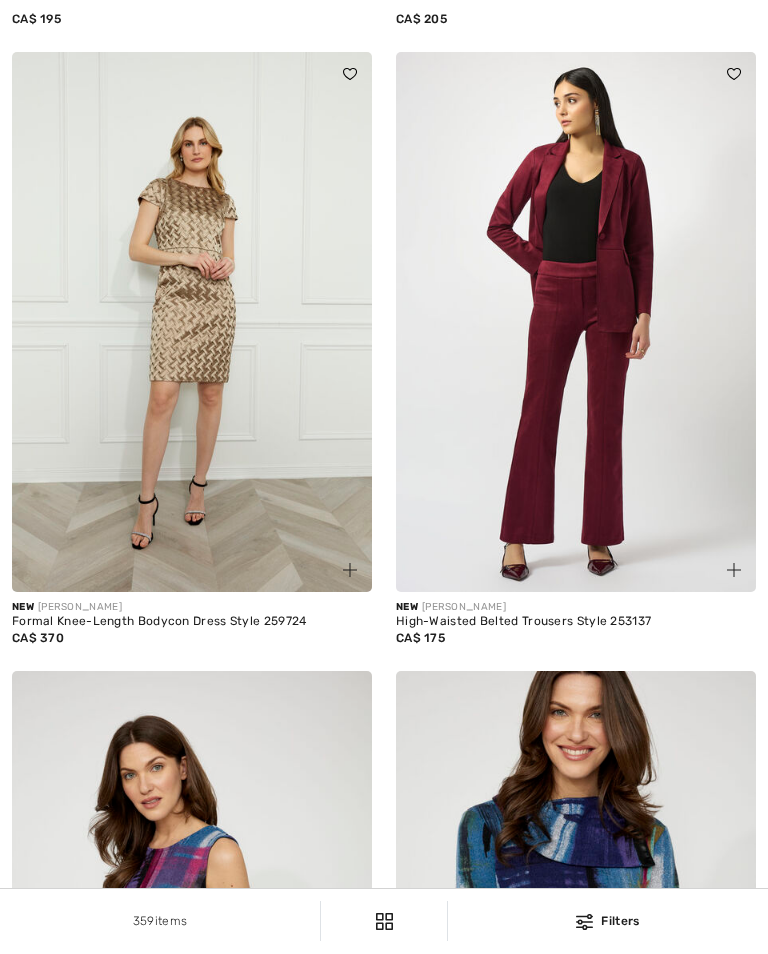 scroll, scrollTop: 0, scrollLeft: 0, axis: both 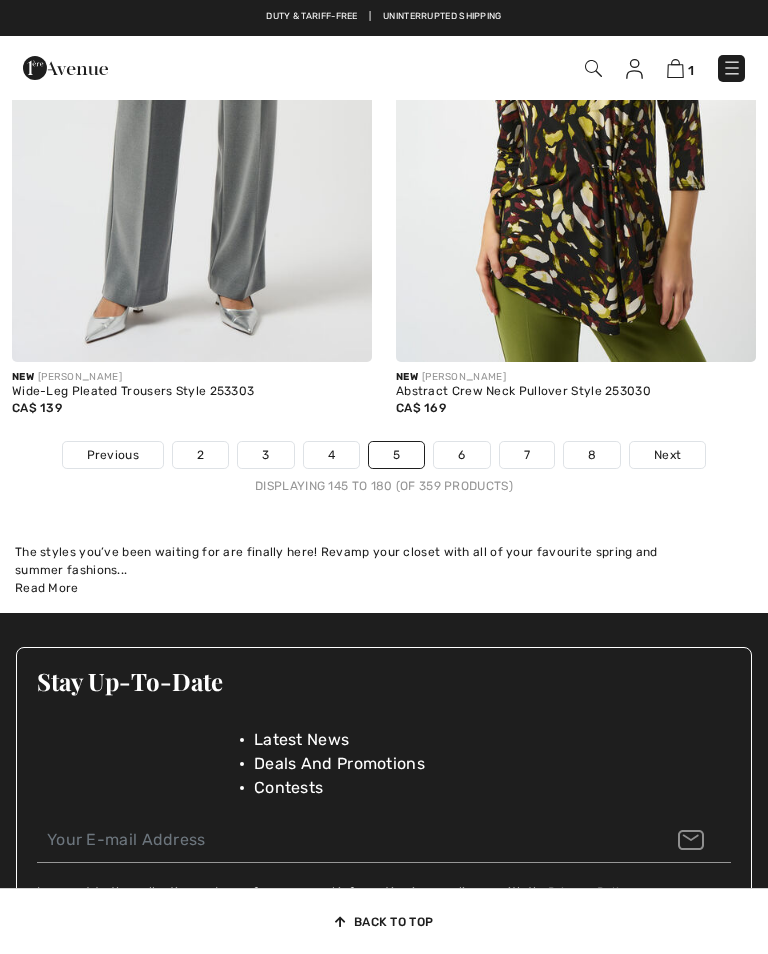 click on "6" at bounding box center (461, 455) 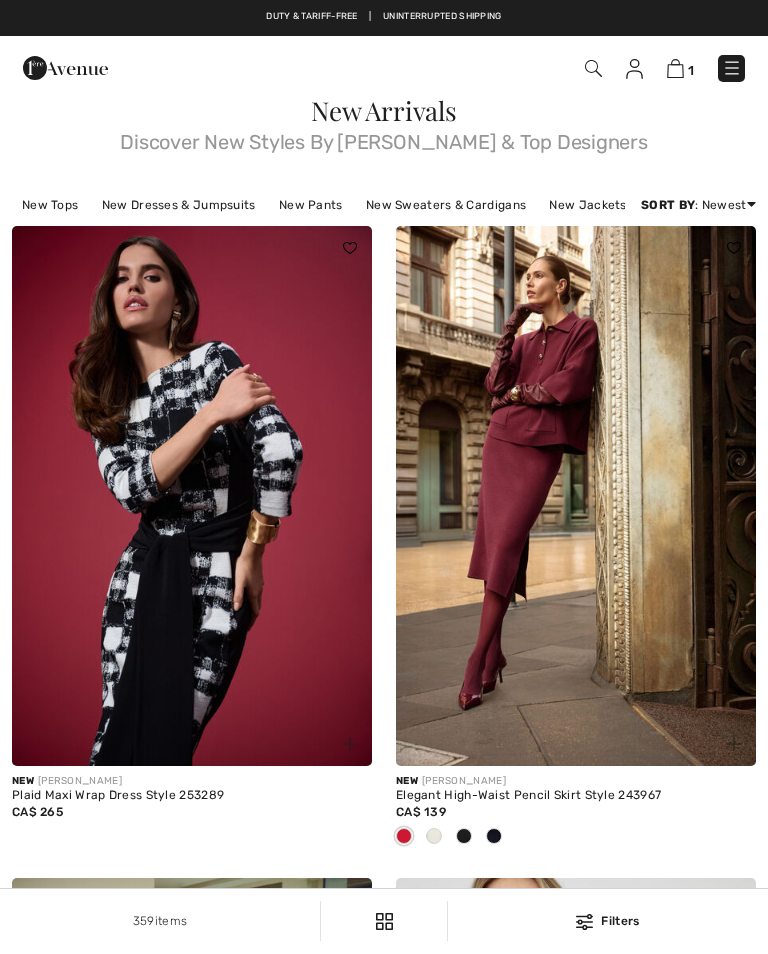 scroll, scrollTop: 0, scrollLeft: 0, axis: both 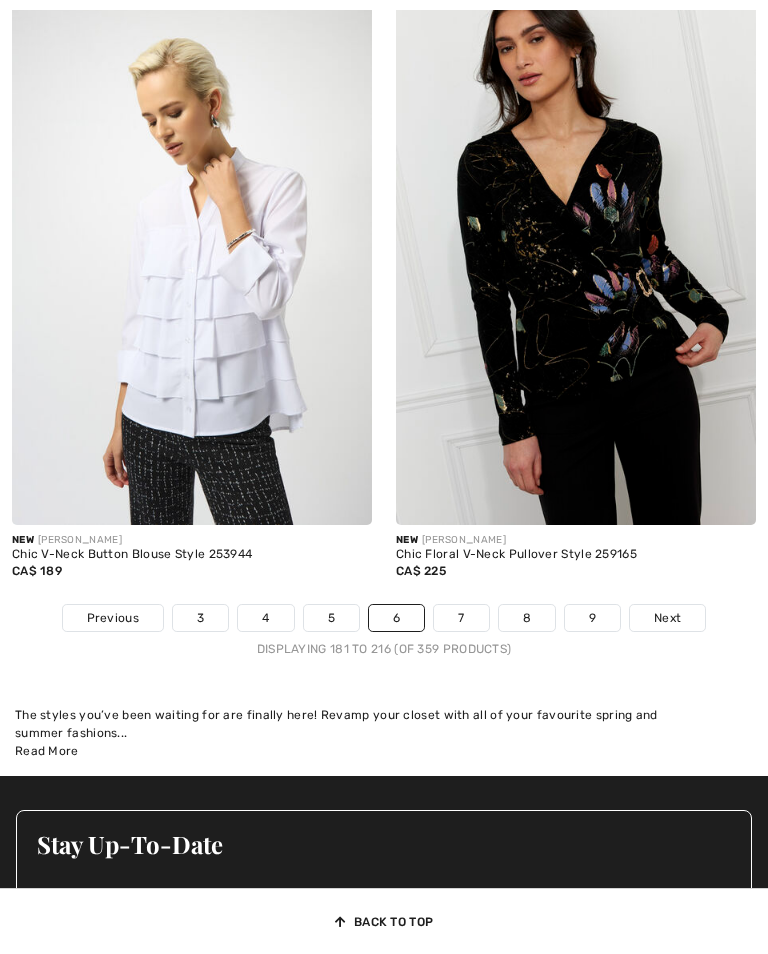 click on "7" at bounding box center (461, 618) 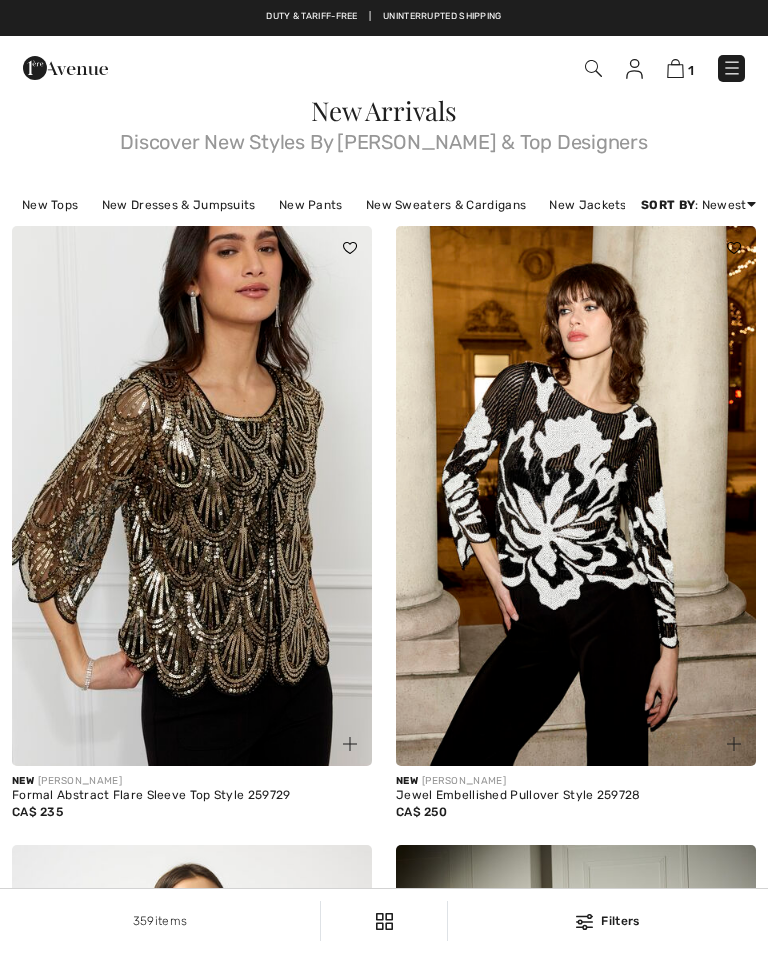 scroll, scrollTop: 0, scrollLeft: 0, axis: both 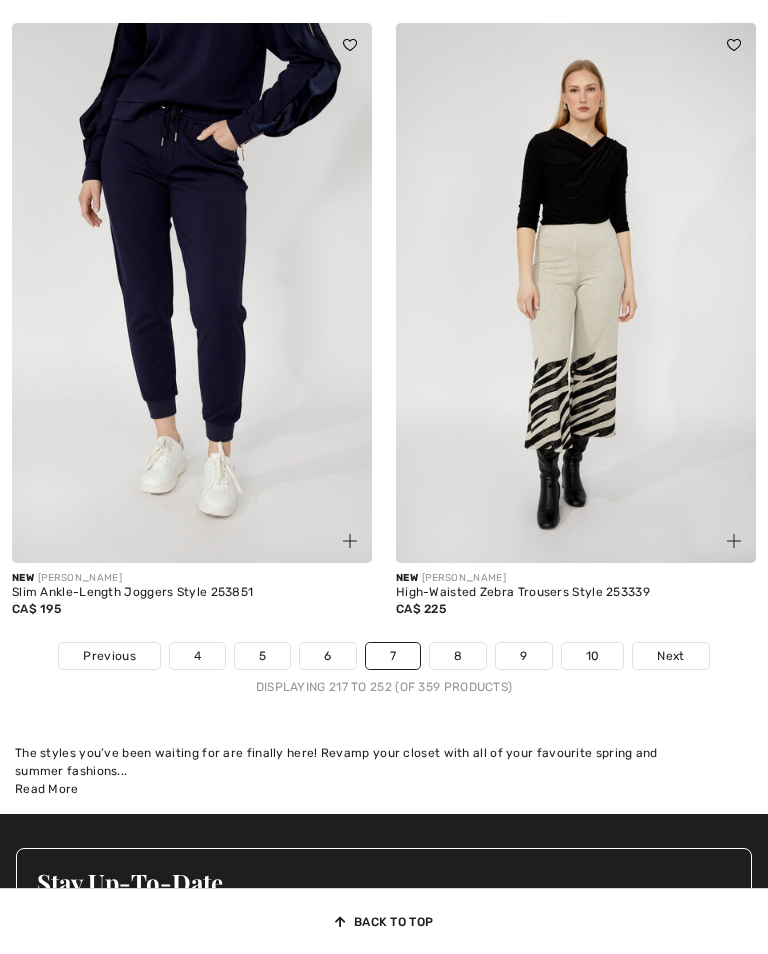 click on "8" at bounding box center [458, 656] 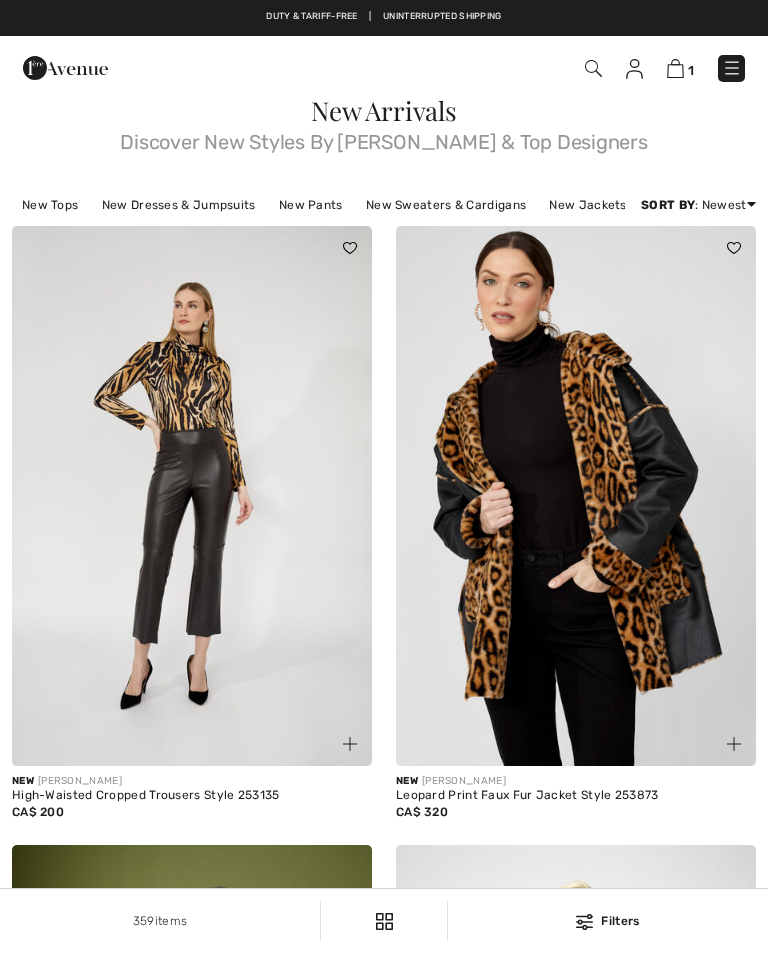 checkbox on "true" 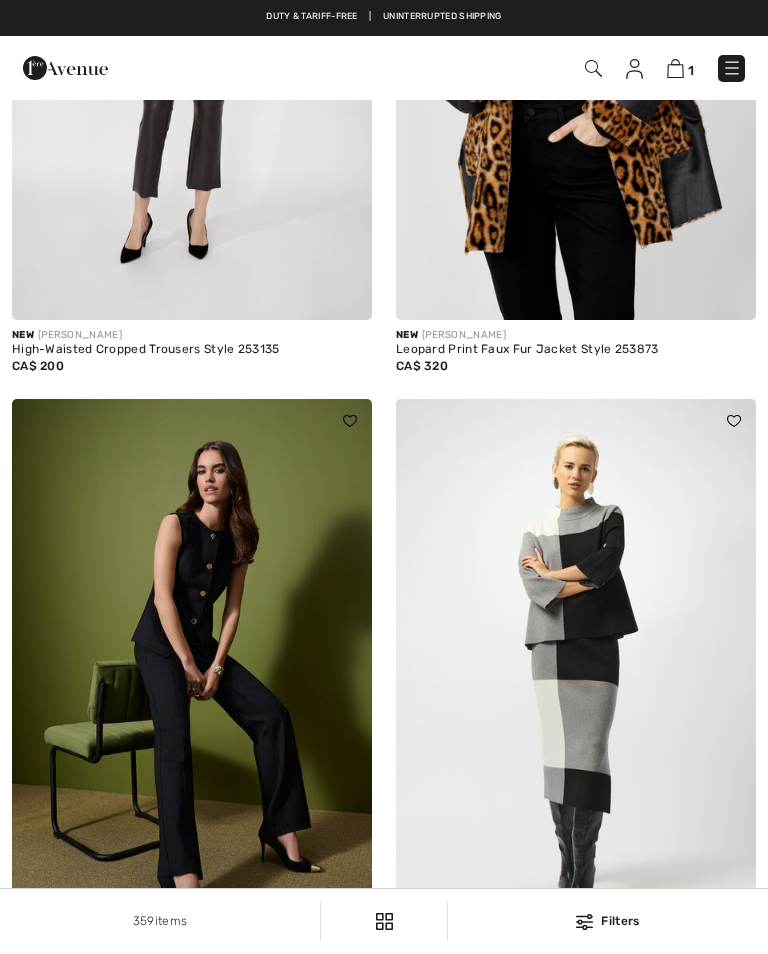 scroll, scrollTop: 746, scrollLeft: 0, axis: vertical 